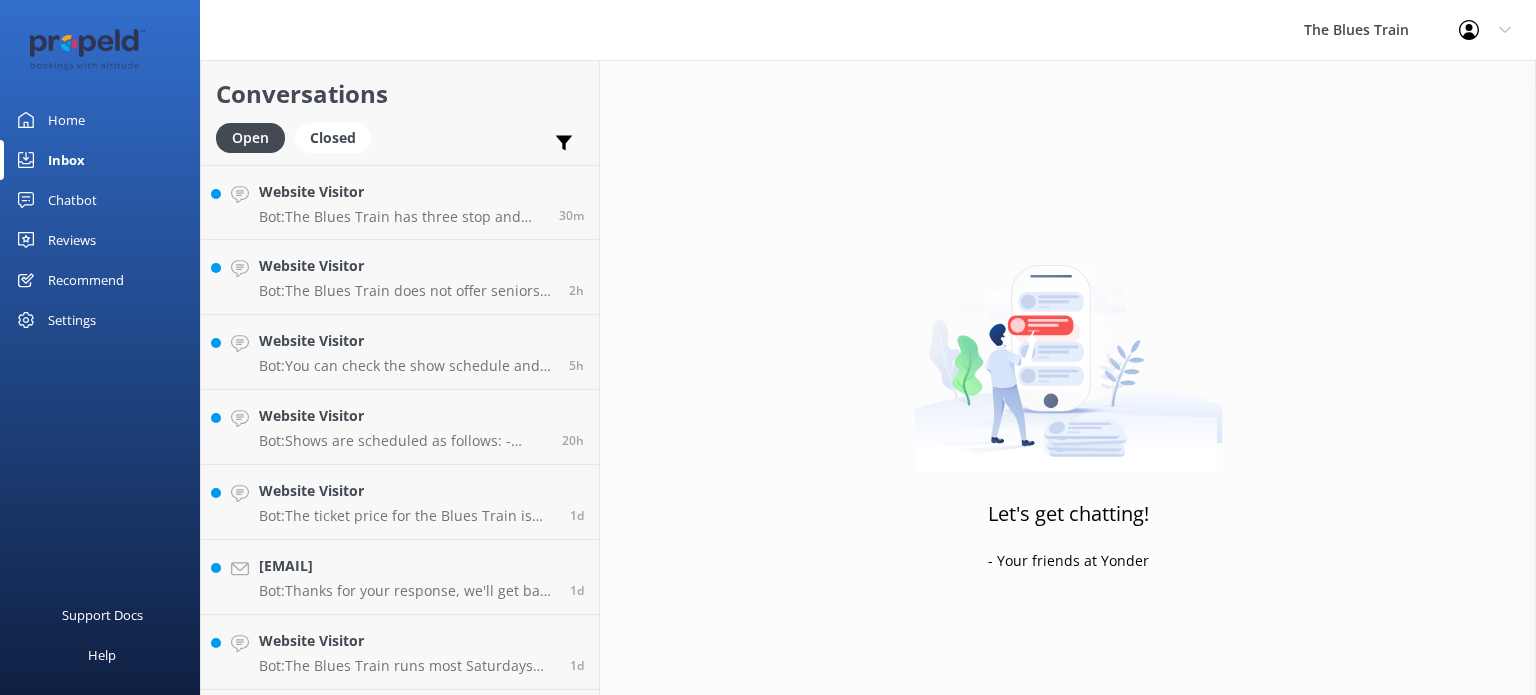 scroll, scrollTop: 0, scrollLeft: 0, axis: both 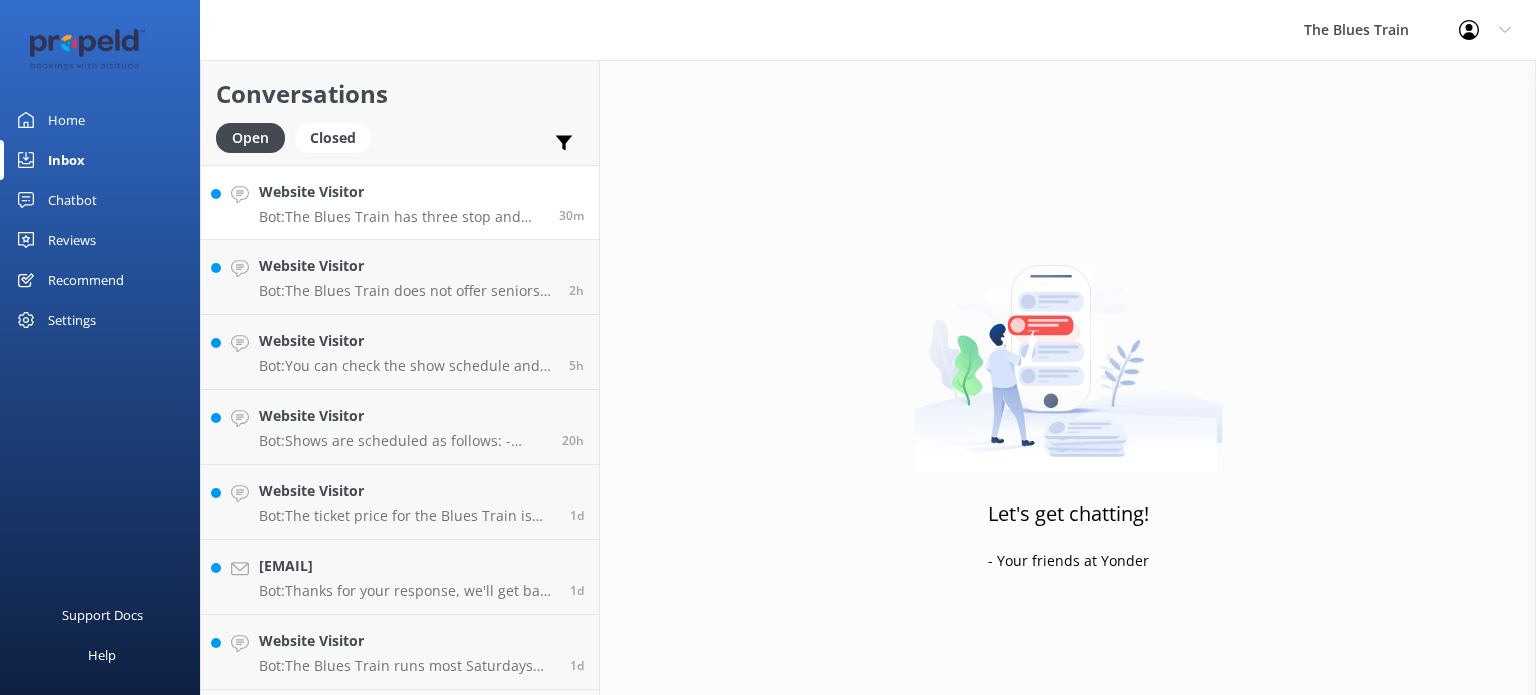 click on "Website Visitor Bot:  The Blues Train has three stop and swap intervals along the Bellarine Railway, allowing time for activities such as using the restroom, visiting the bar, or smoking." at bounding box center (401, 202) 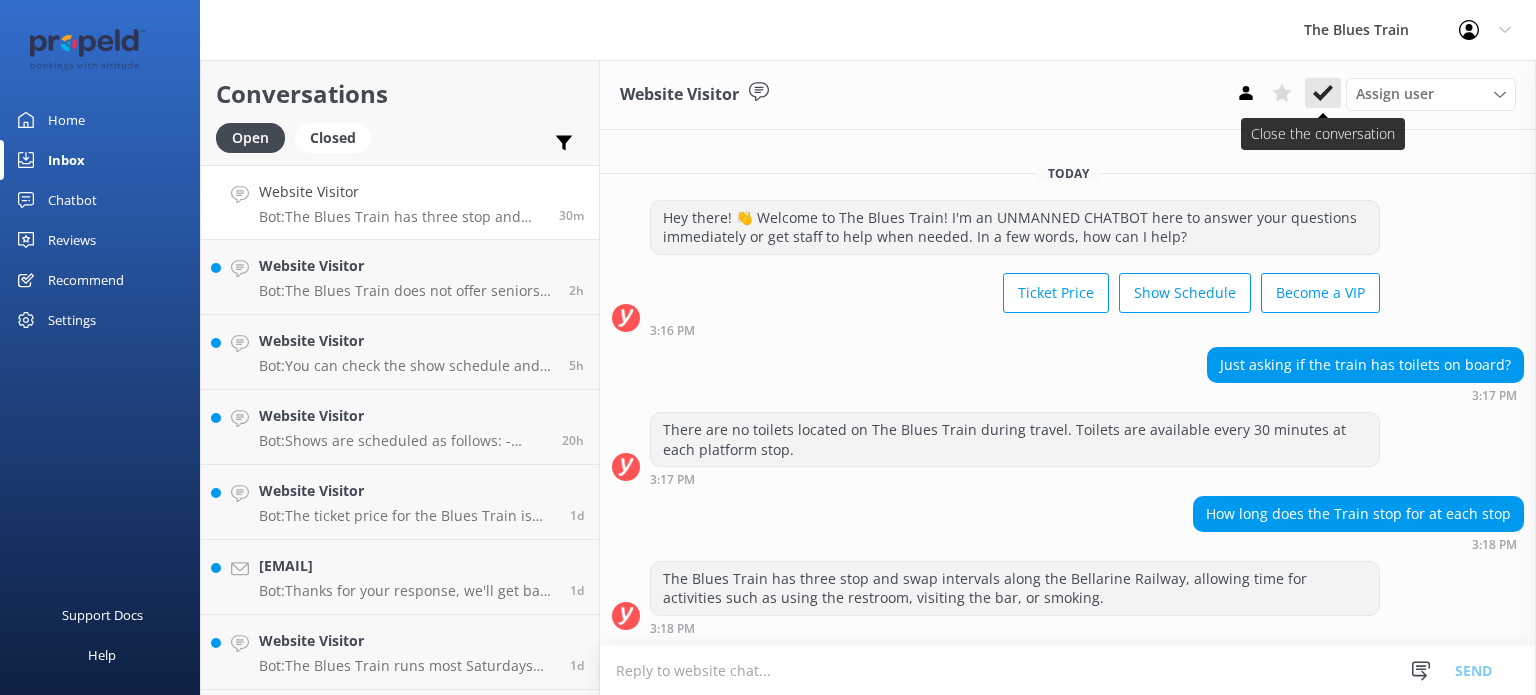 click 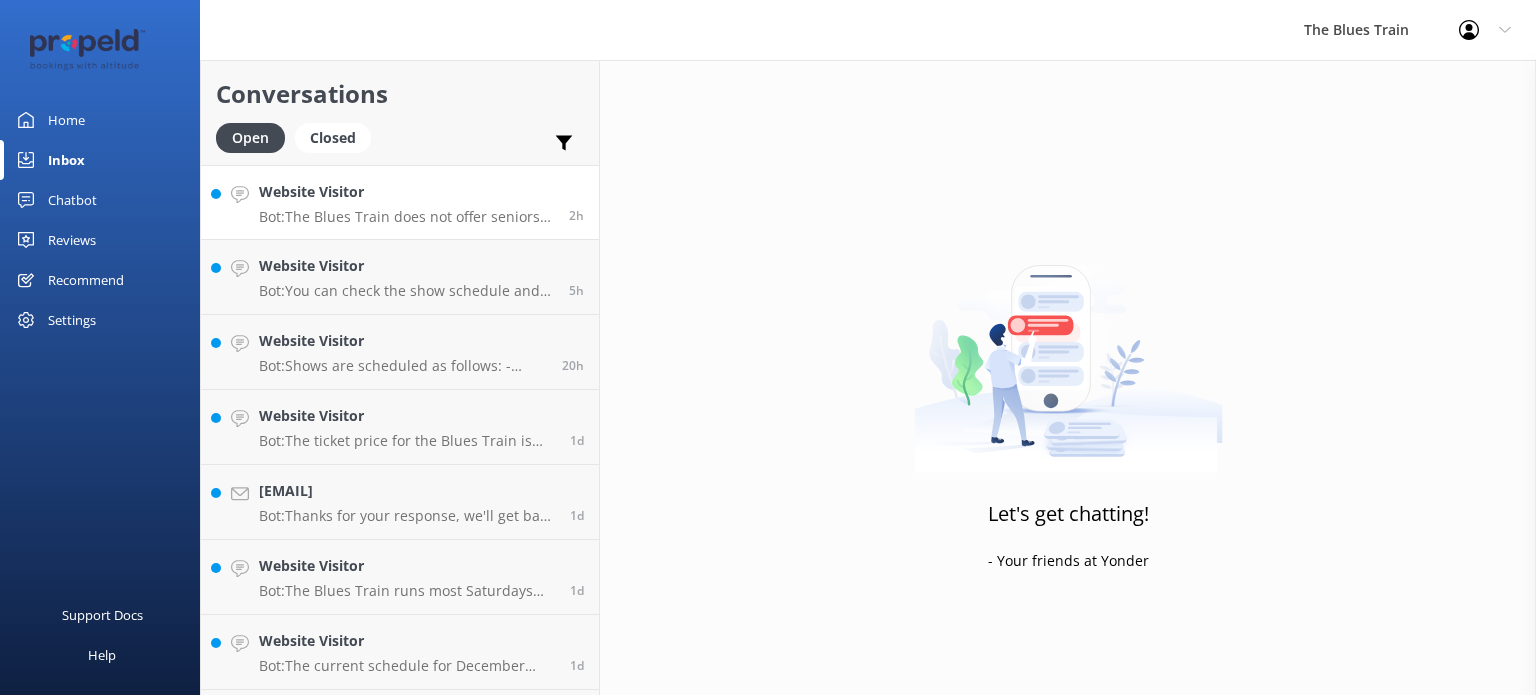 click on "Website Visitor Bot:  The Blues Train does not offer seniors concession tickets." at bounding box center [406, 202] 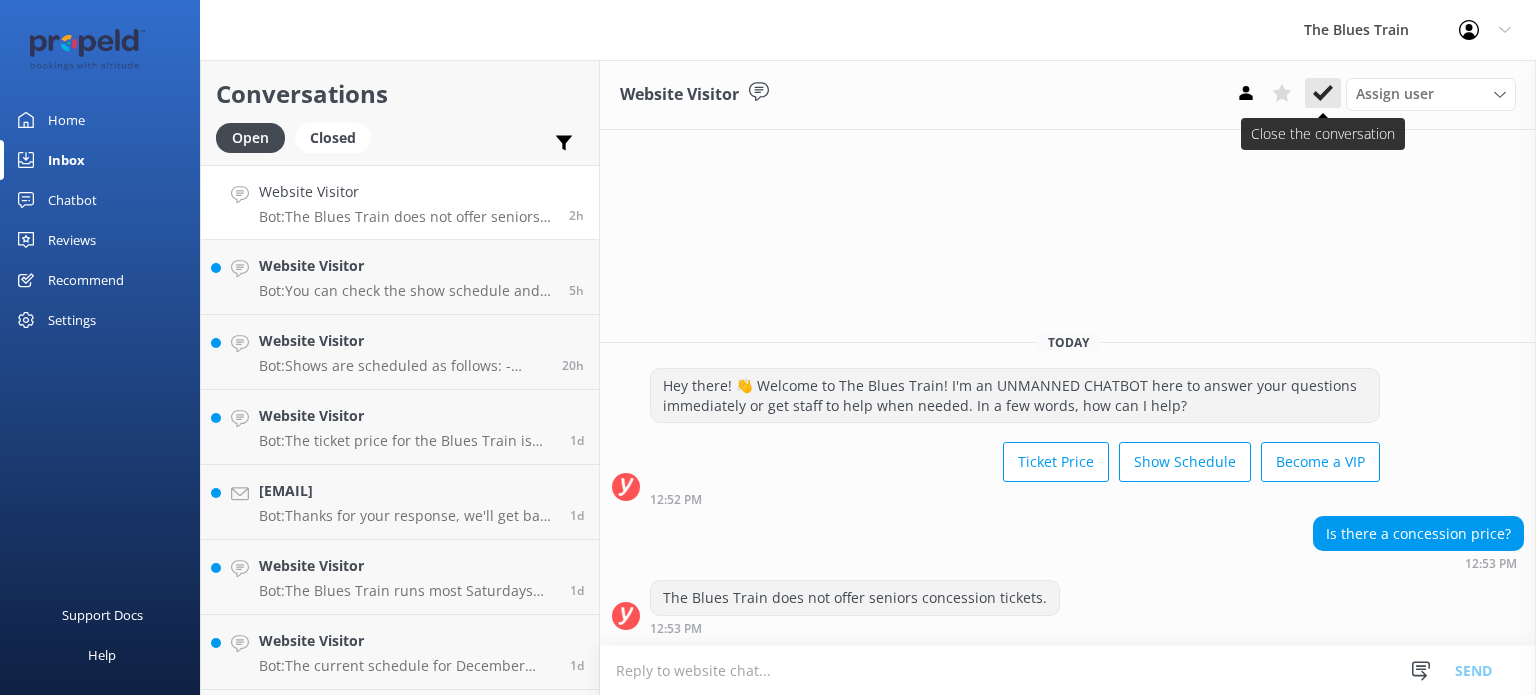 click 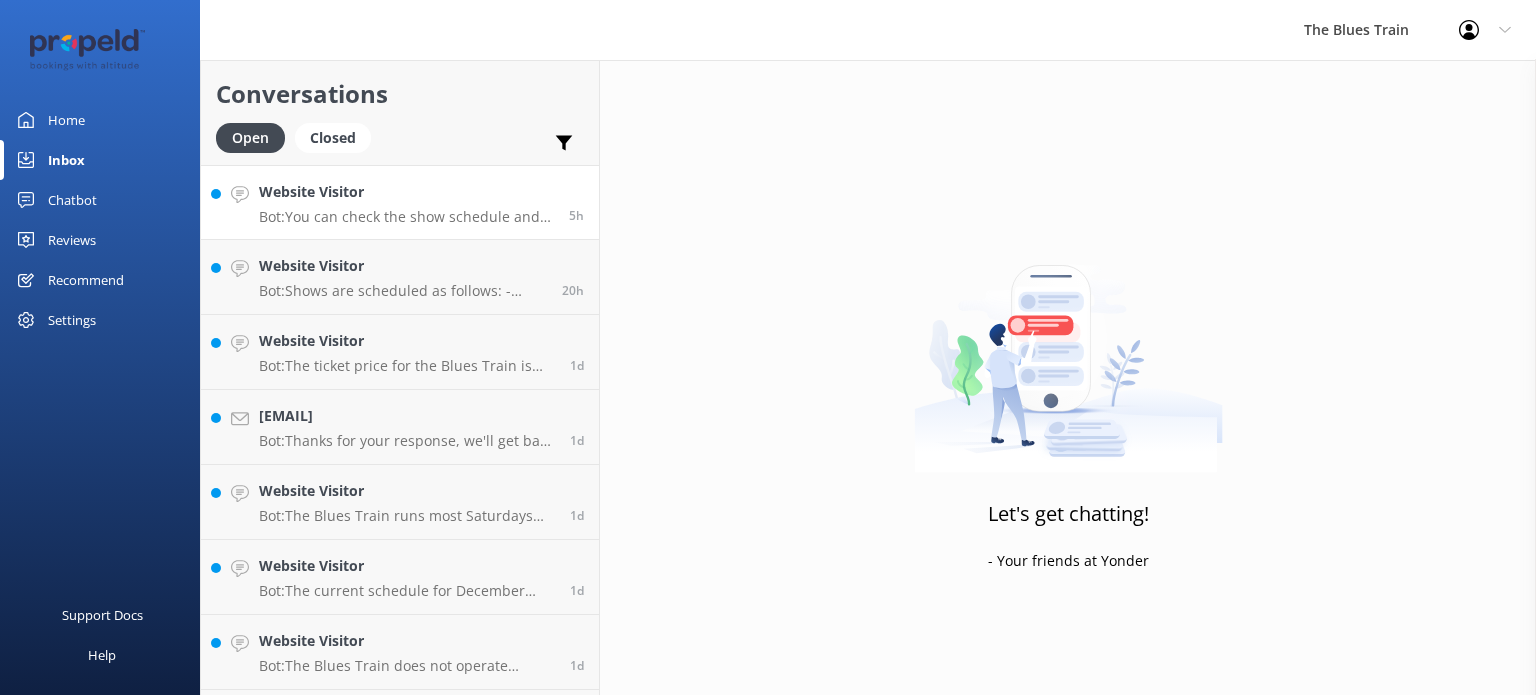 click on "Bot:  You can check the show schedule and availability here: https://www.thebluestrain.com.au/shows/." at bounding box center (406, 217) 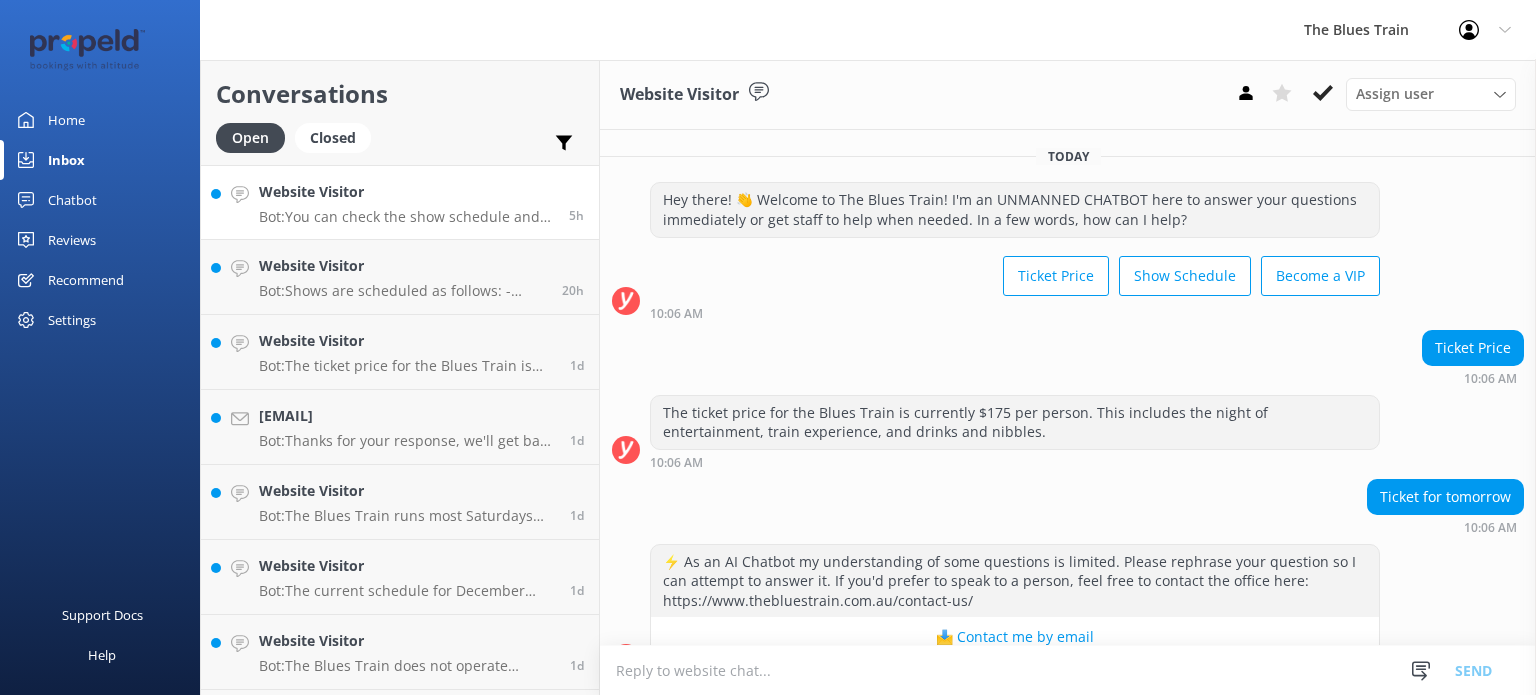 scroll, scrollTop: 168, scrollLeft: 0, axis: vertical 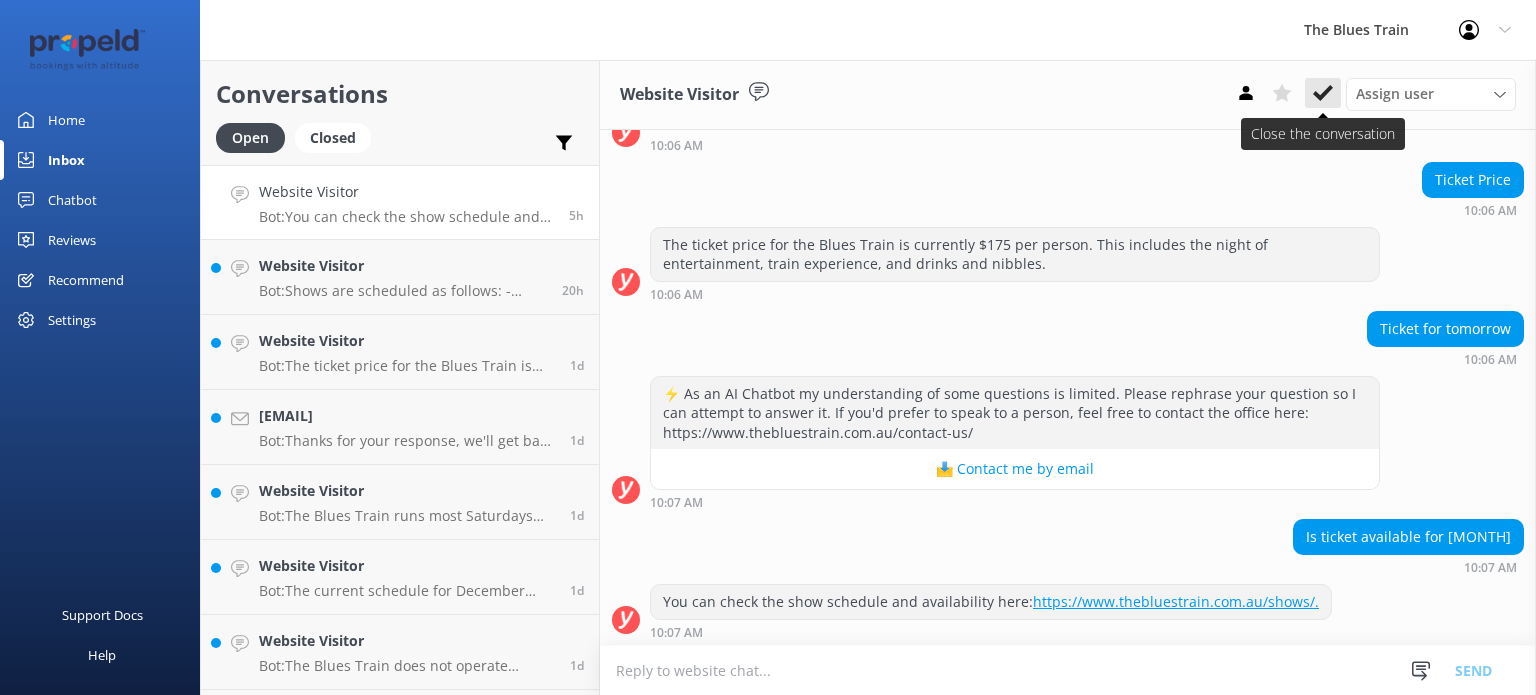 click 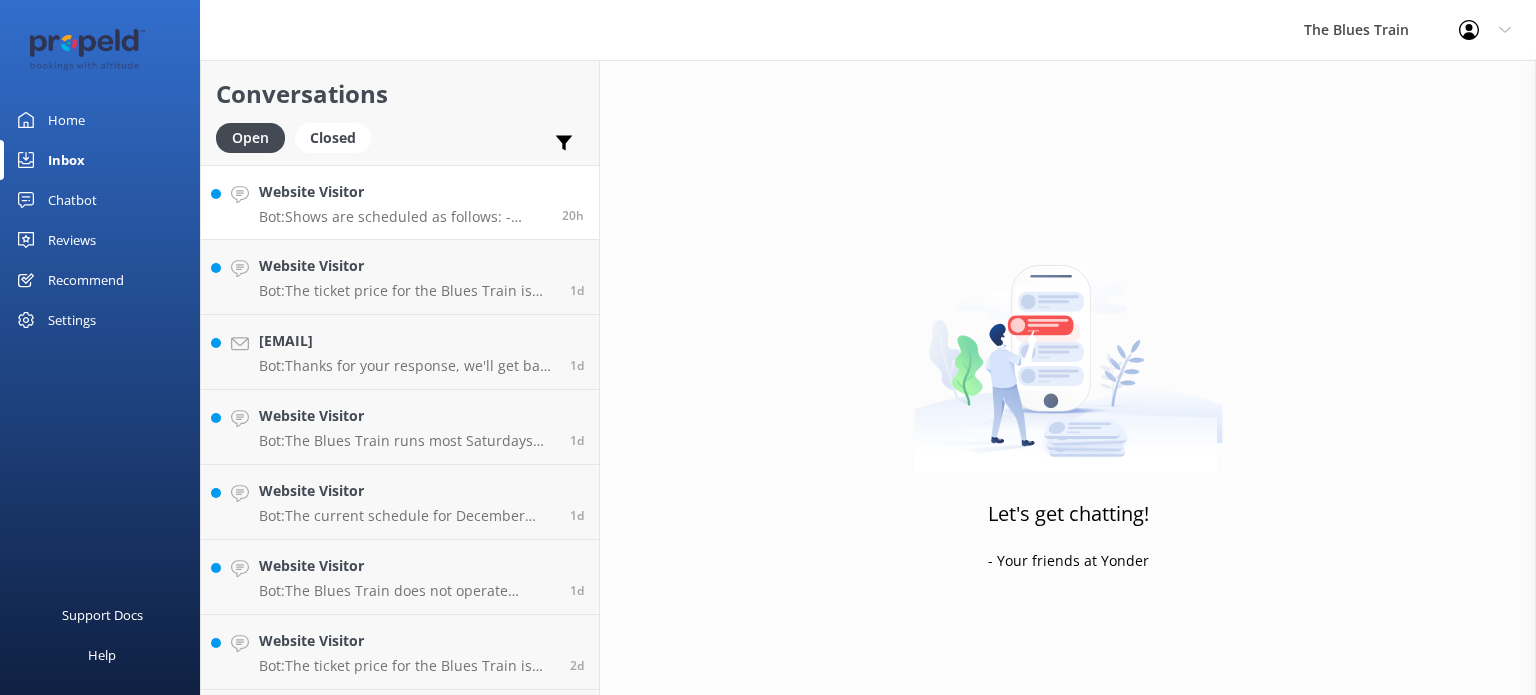 click on "Website Visitor Bot:  Shows are scheduled as follows:
- October 2025: Saturdays on the 4th, 11th, 18th, and 25th (evening)
- November 2025: Saturday 1st (day), Saturday 8th (day), Saturday 15th (evening), Saturday 22nd (day), Saturday 29th (evening)
- December 2025: Friday 5th (evening), Saturday 6th (evening), Saturday 13th (evening)
For bookings, please visit: https://www.thebluestrain.com.au/shows/." at bounding box center (403, 202) 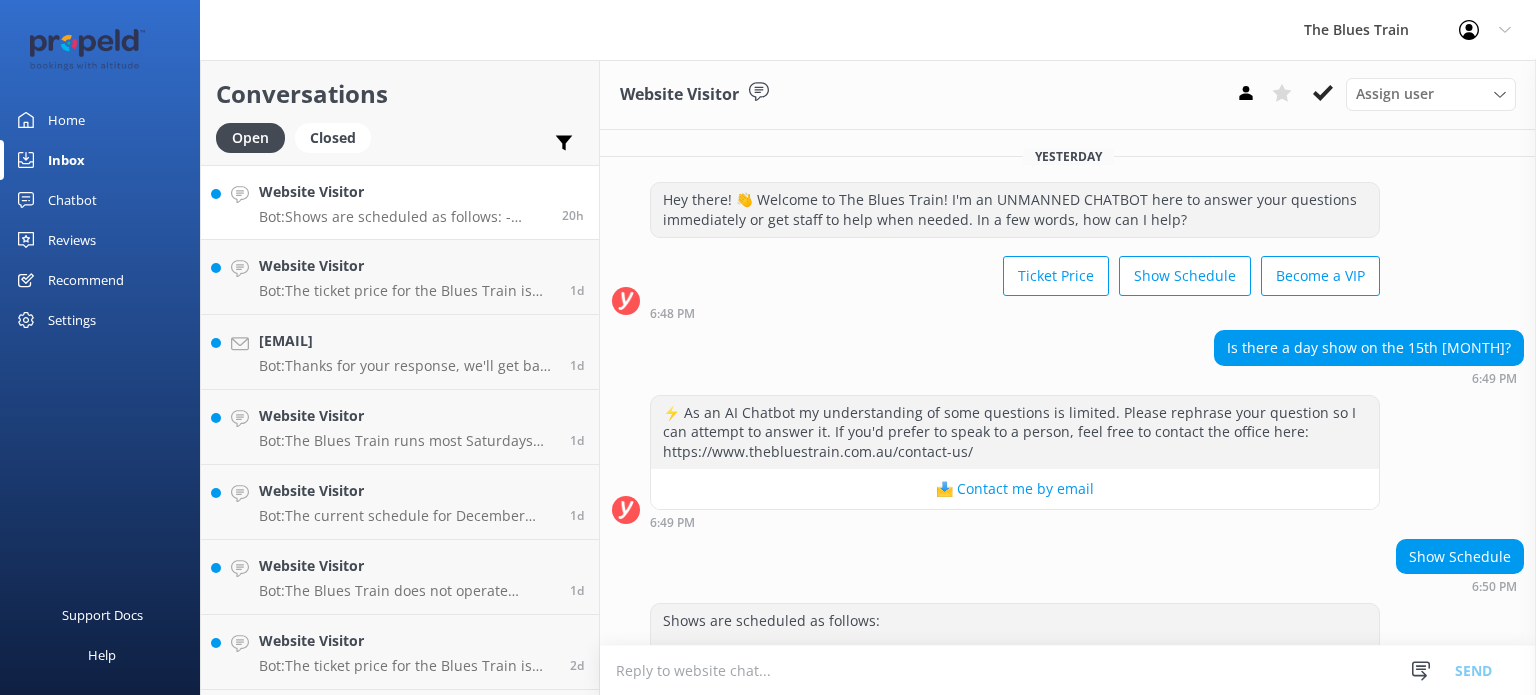 scroll, scrollTop: 157, scrollLeft: 0, axis: vertical 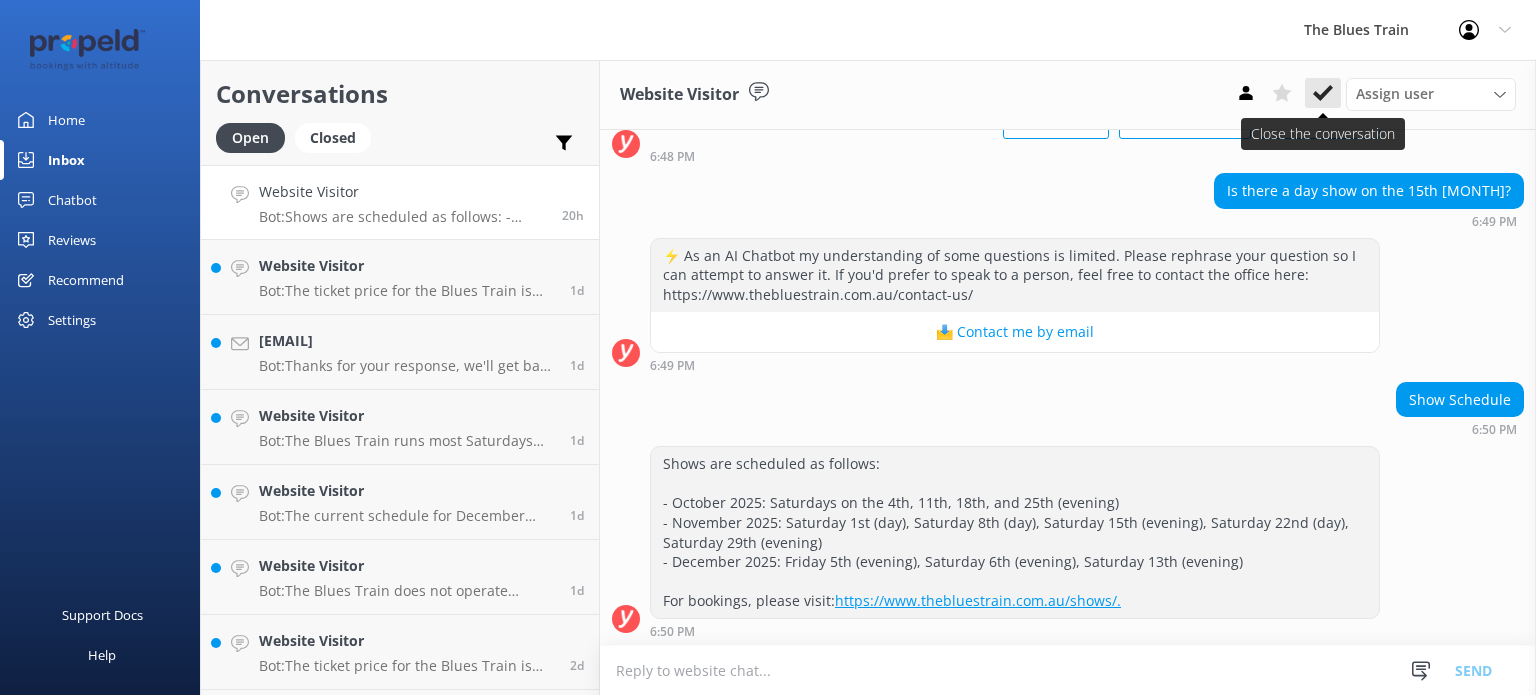 click 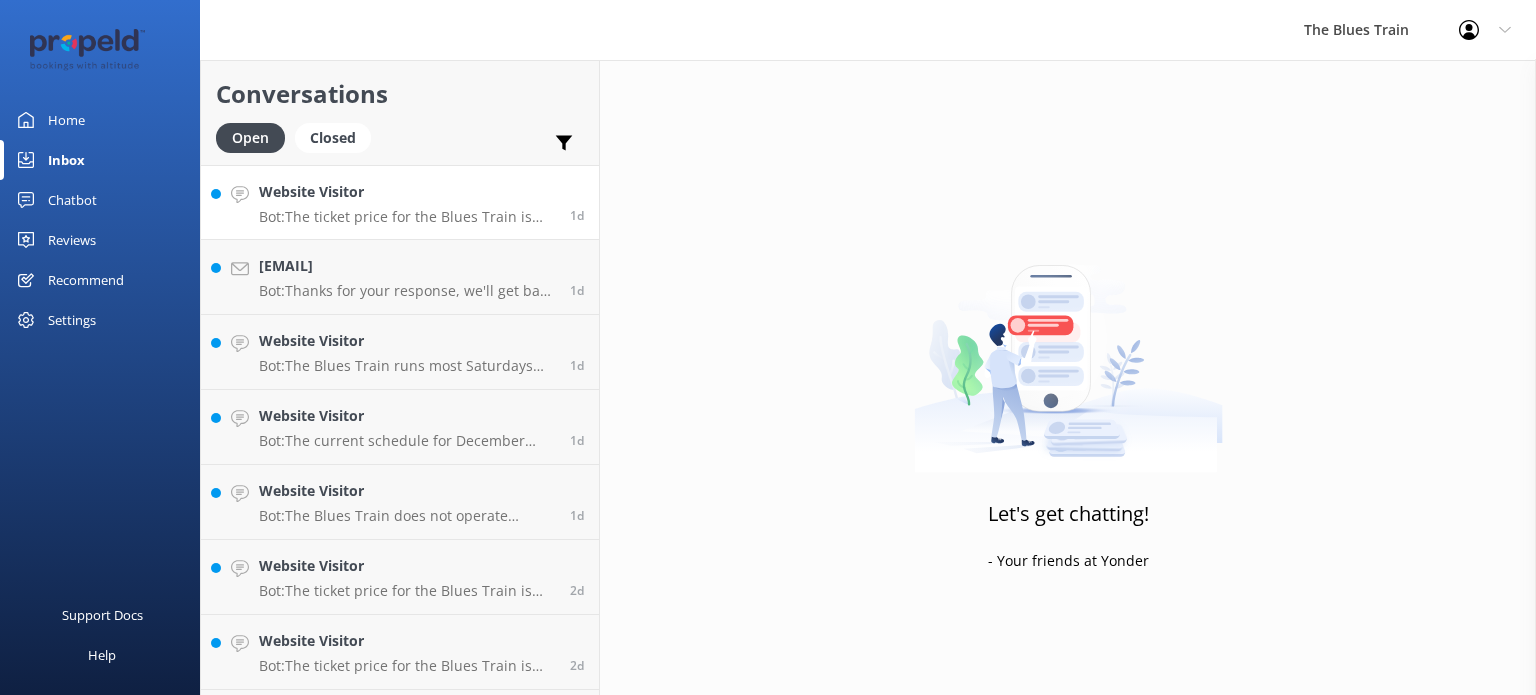 click on "Website Visitor Bot:  The ticket price for the Blues Train is currently $175 per person. This includes the night of entertainment, train experience, and drinks and nibbles." at bounding box center (407, 202) 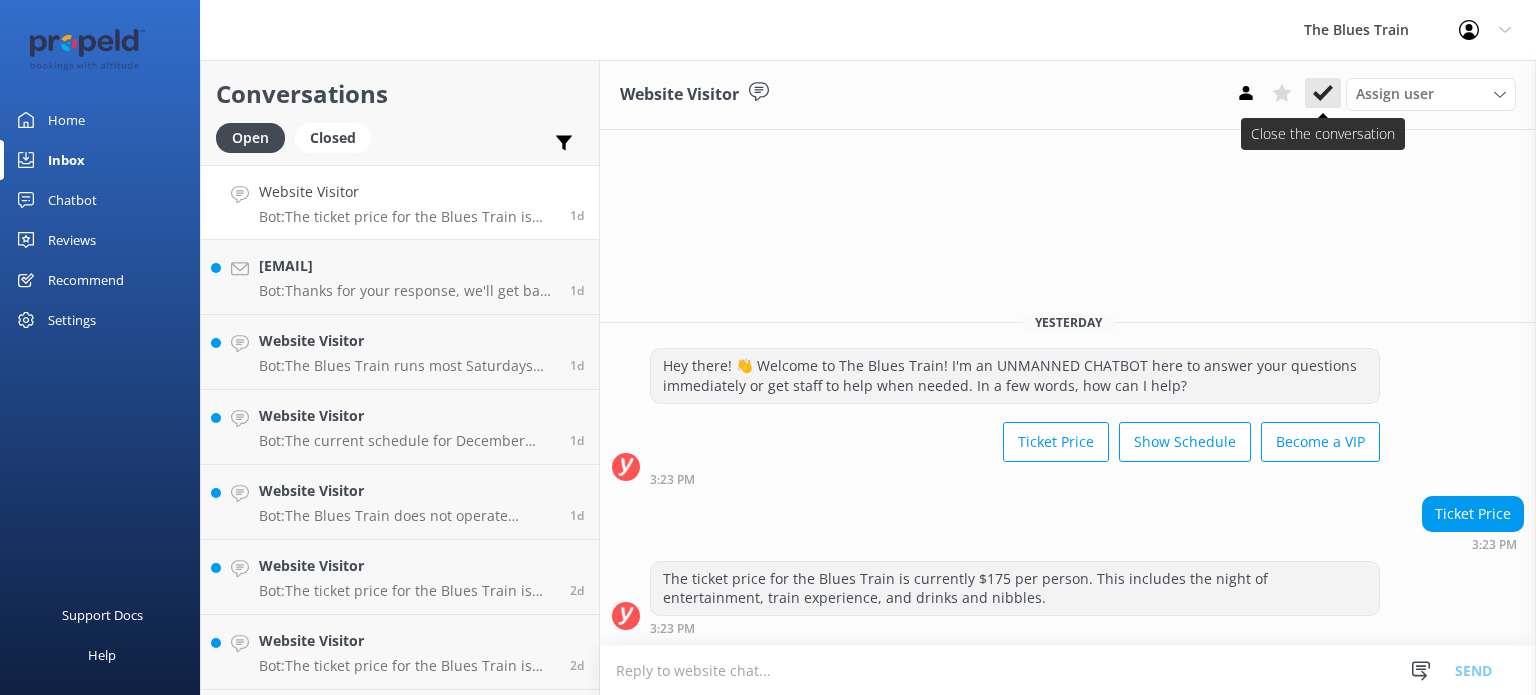 click 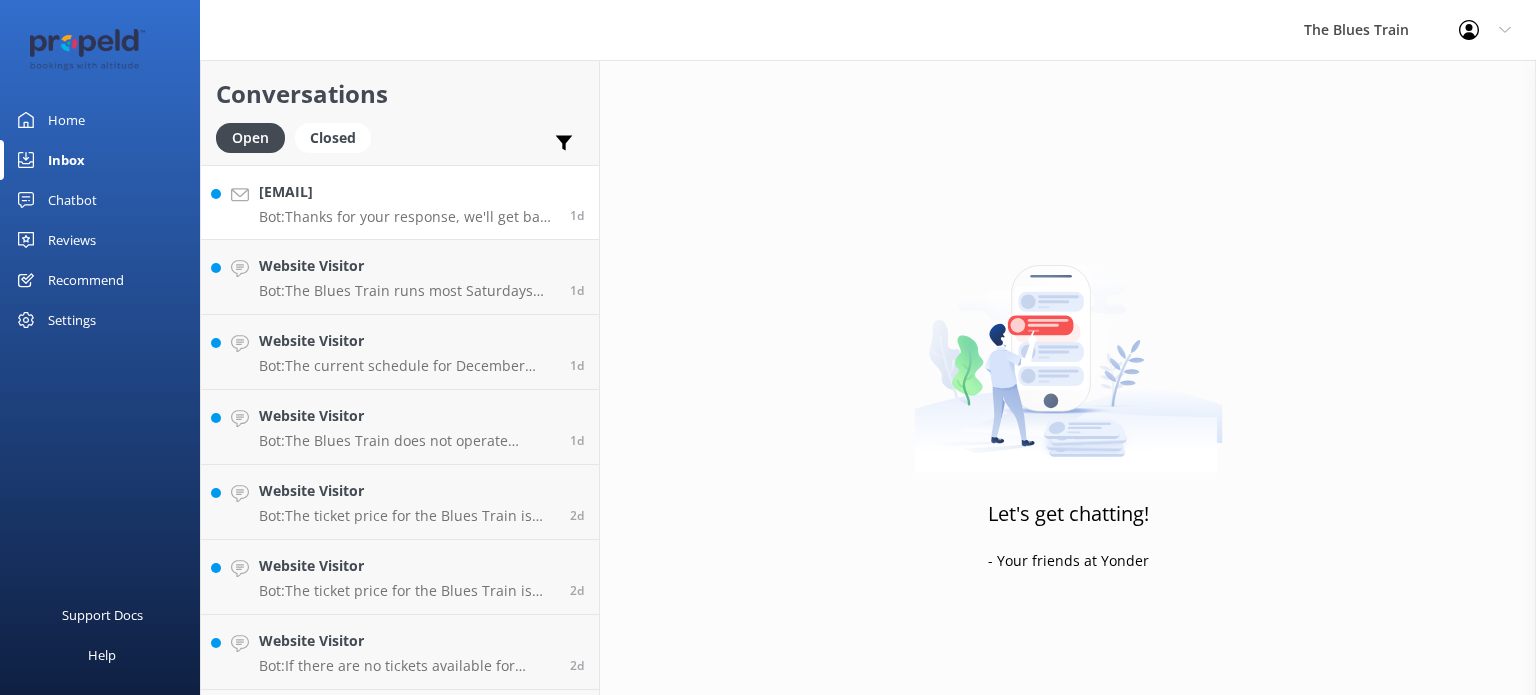 click on "[EMAIL] Bot:  Thanks for your response, we'll get back to you as soon as we can during opening hours. 1d" at bounding box center (400, 202) 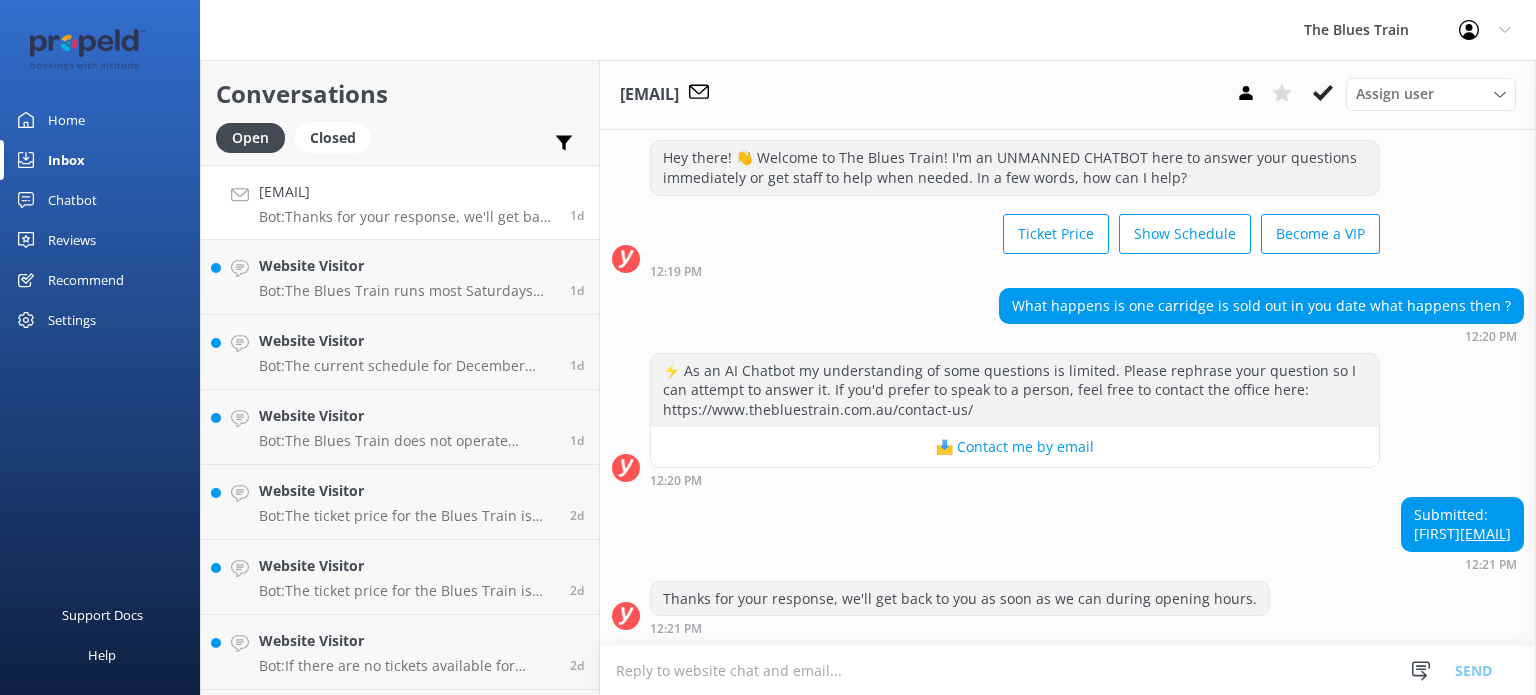 scroll, scrollTop: 59, scrollLeft: 0, axis: vertical 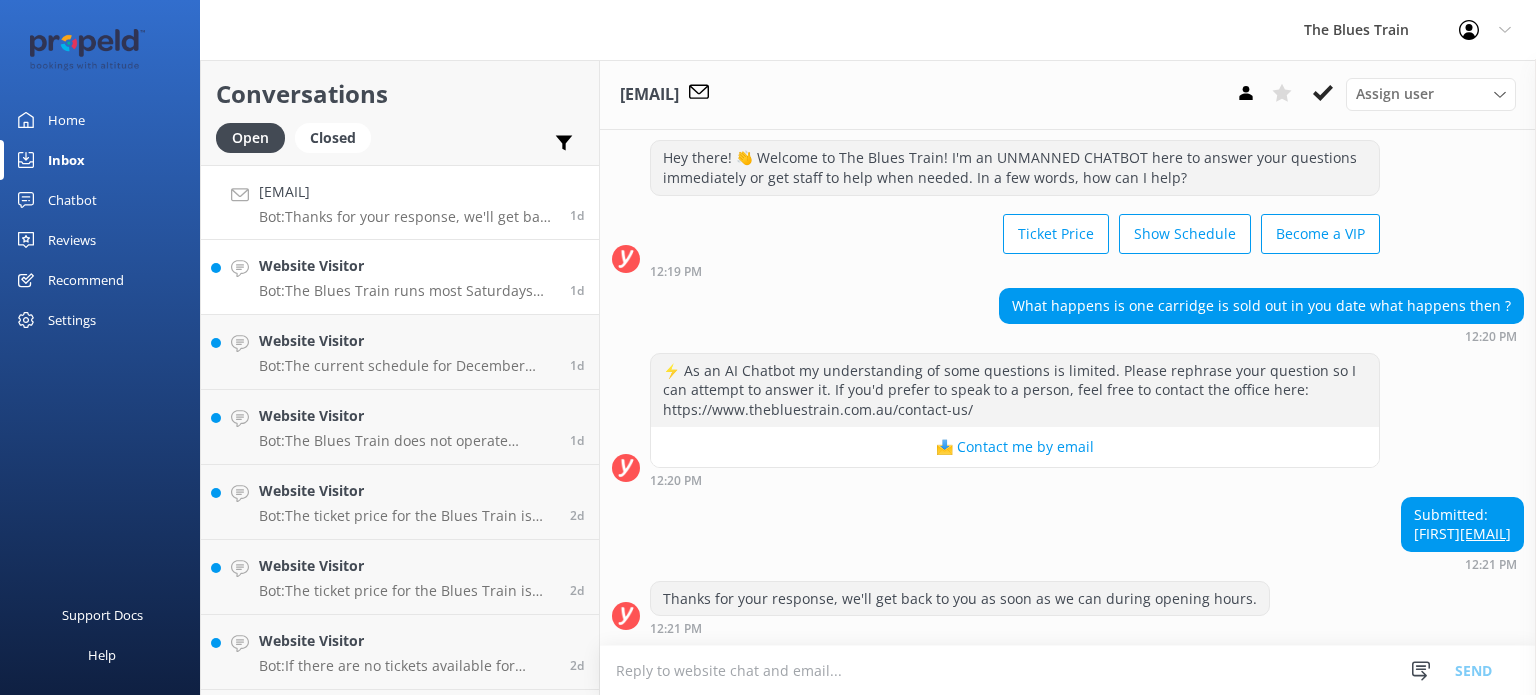 click on "Website Visitor" at bounding box center (407, 266) 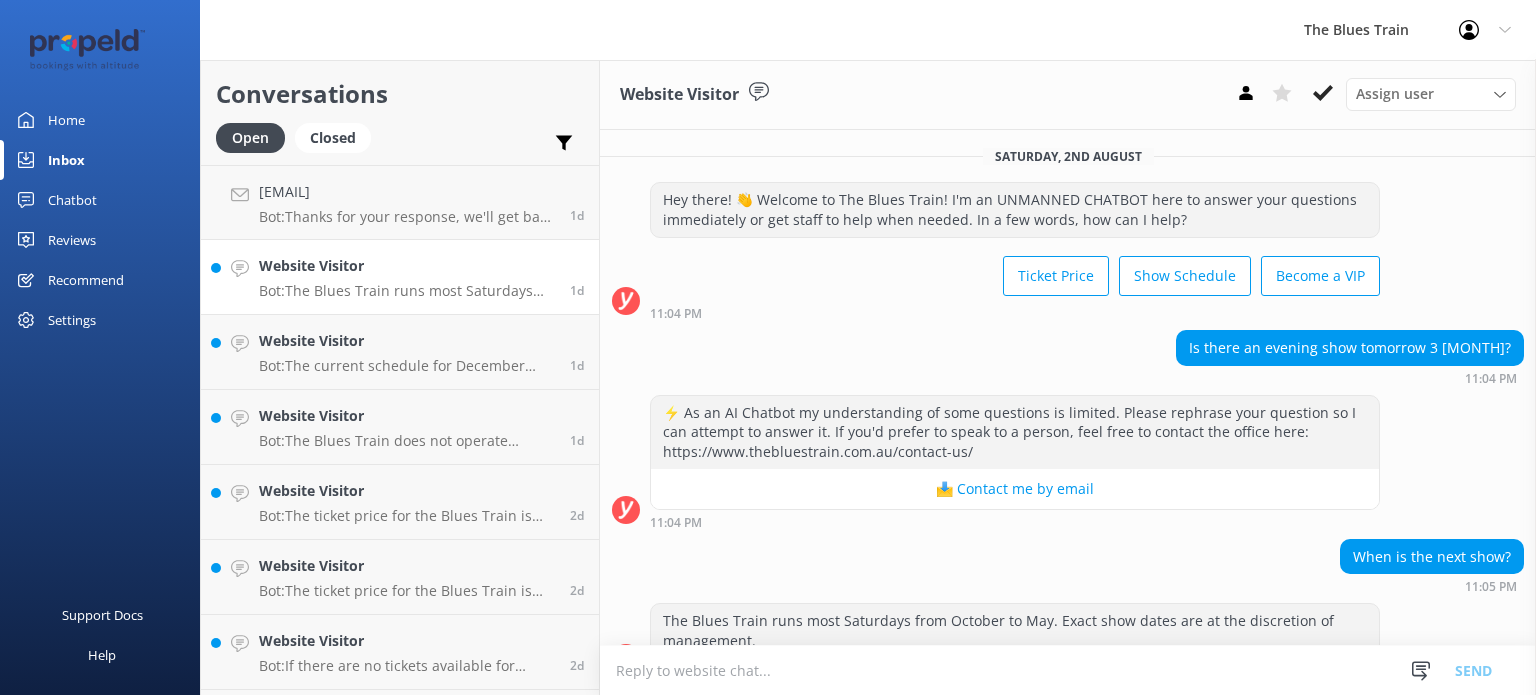 scroll, scrollTop: 40, scrollLeft: 0, axis: vertical 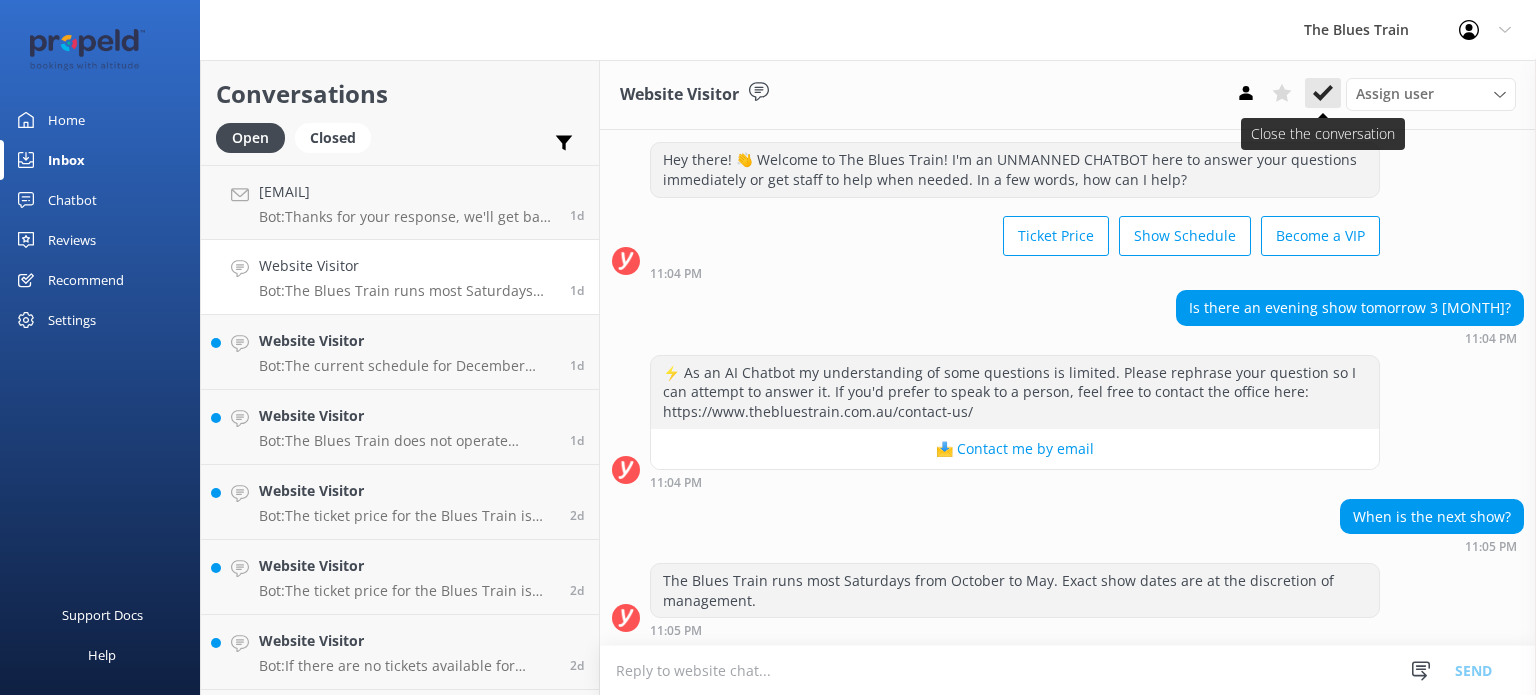 click 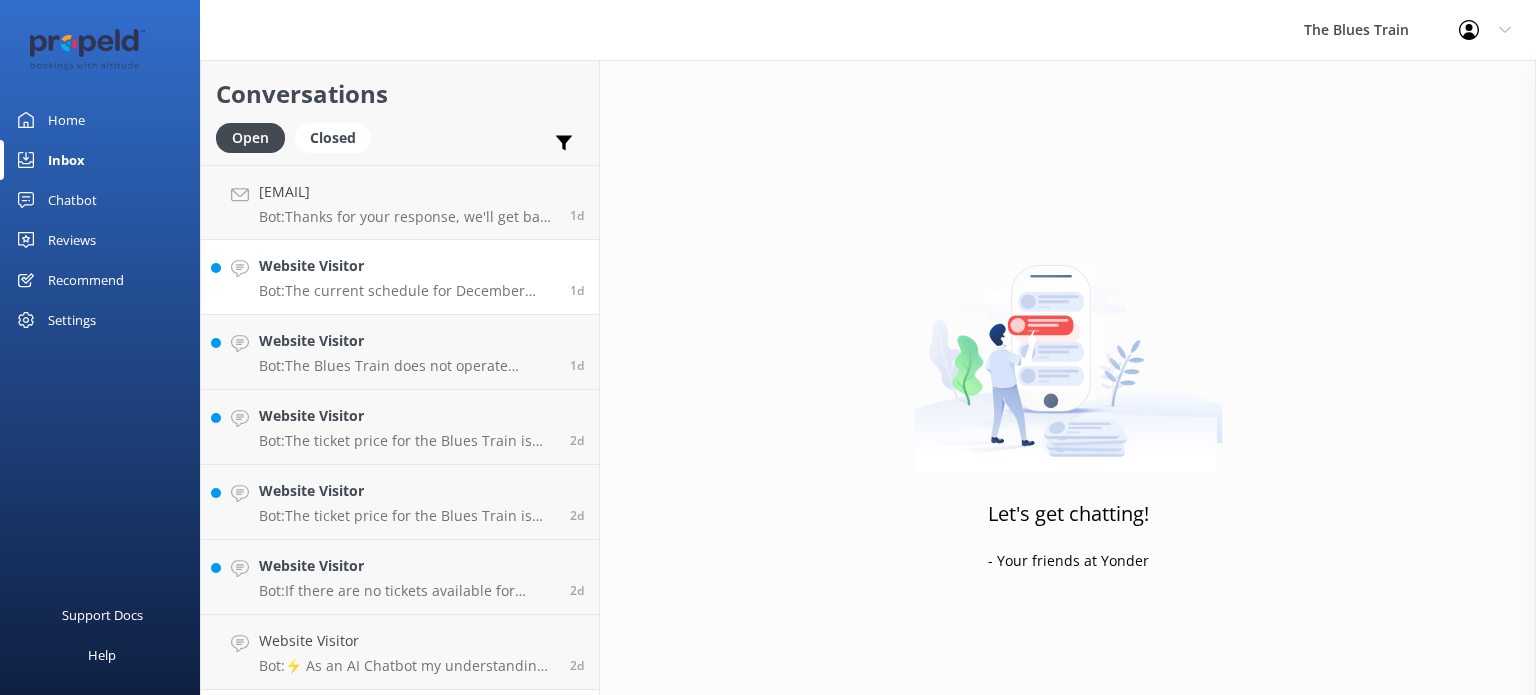 click on "Website Visitor" at bounding box center (407, 266) 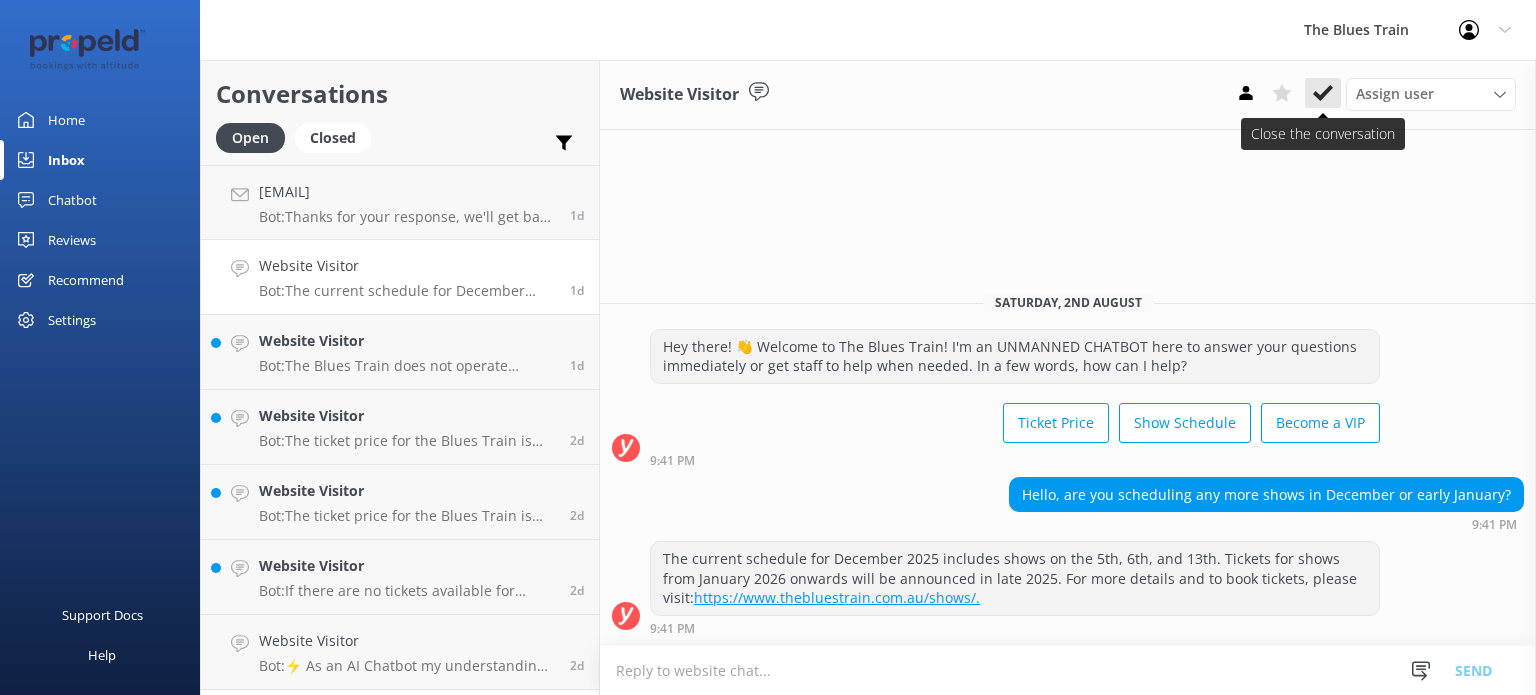 click 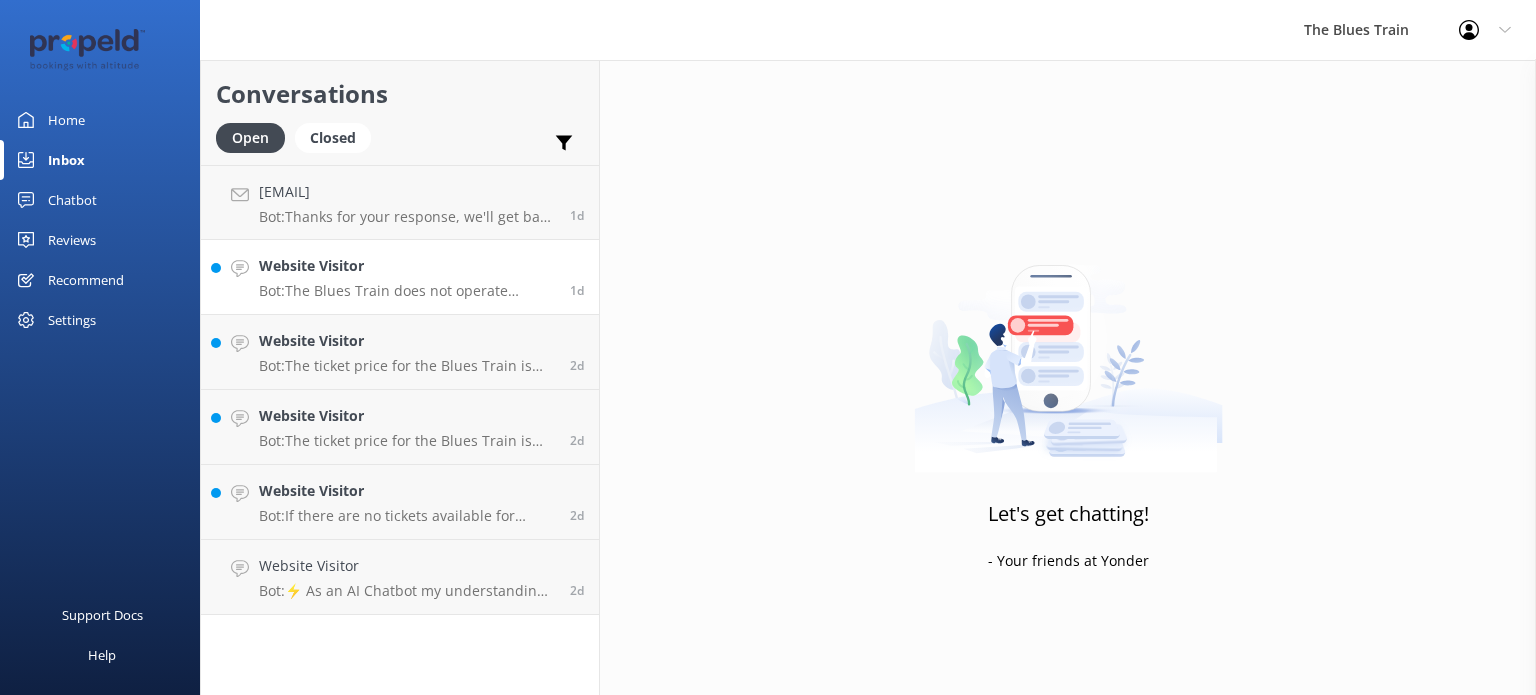 click on "Bot:  The Blues Train does not operate during June, July, [MONTH], and September." at bounding box center (407, 291) 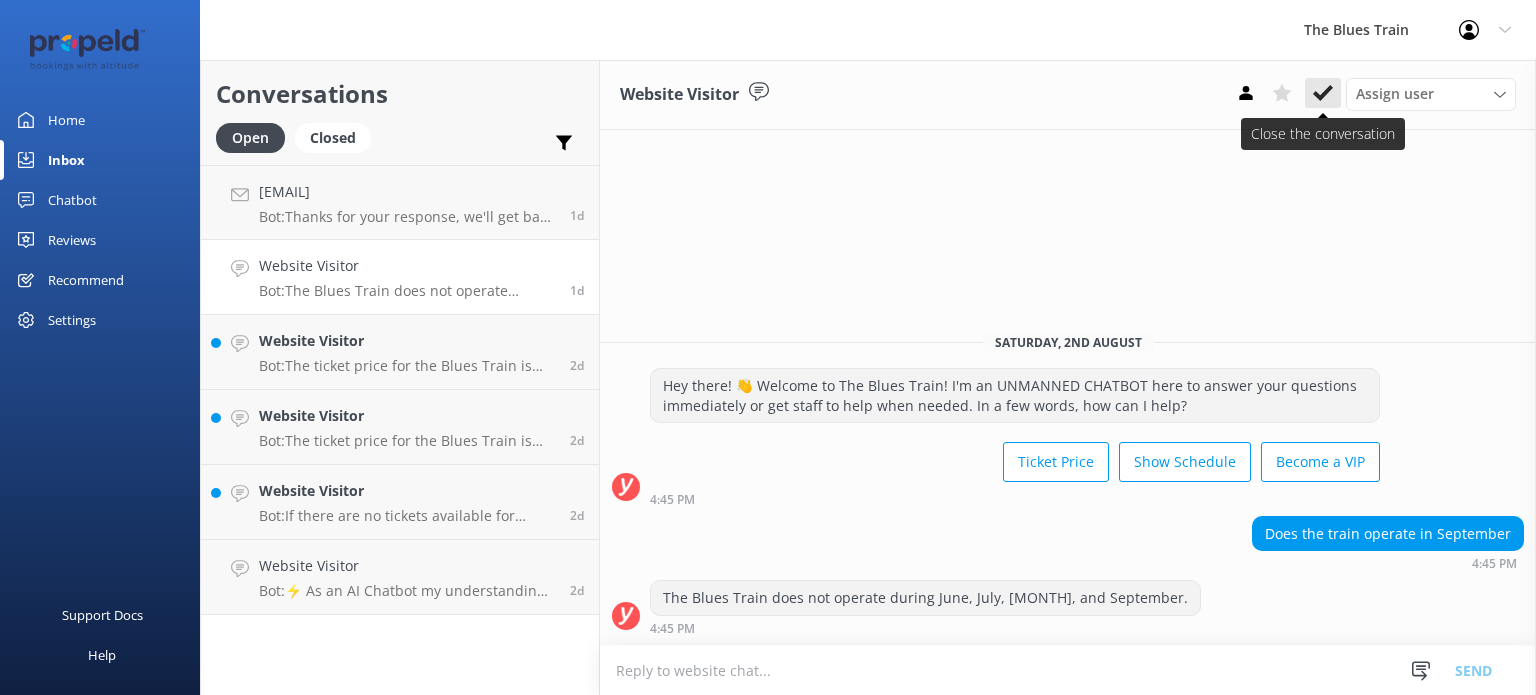 click at bounding box center [1323, 93] 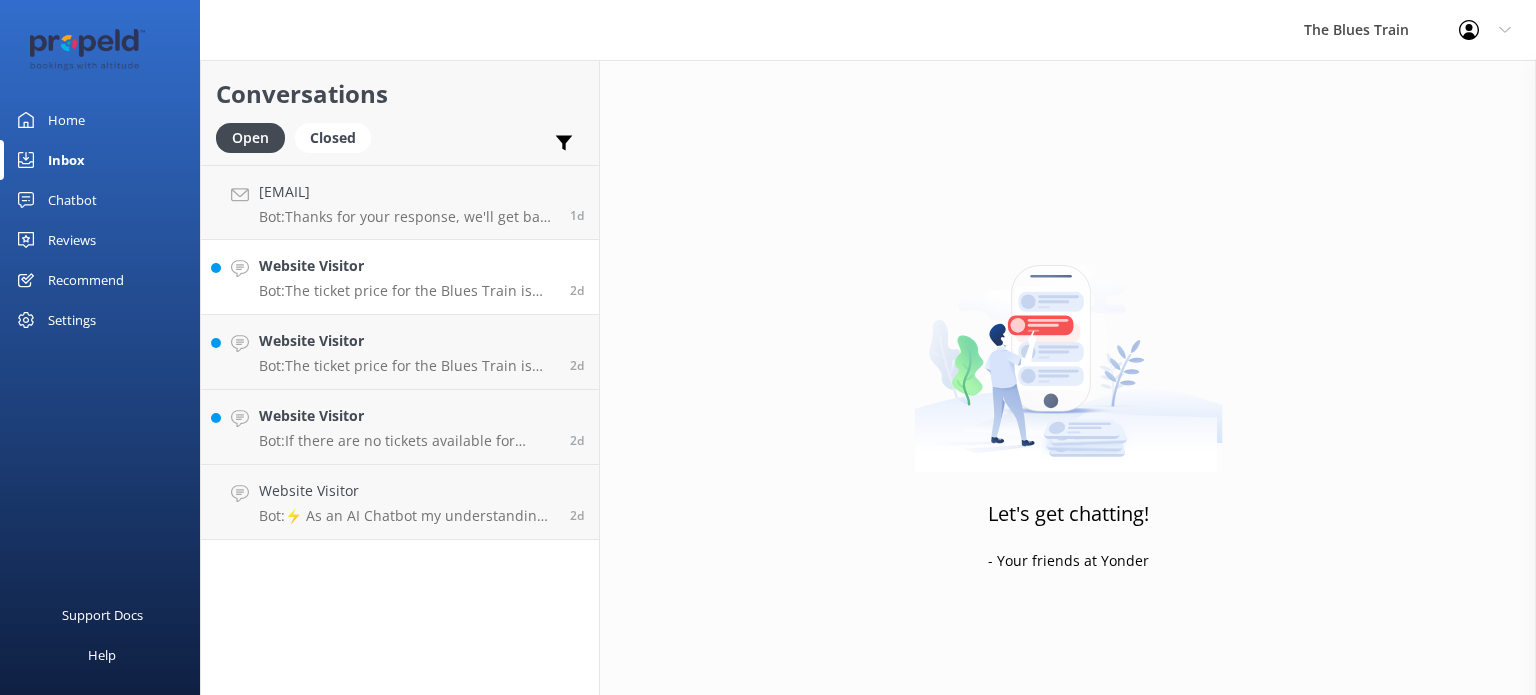 click on "Website Visitor Bot:  The ticket price for the Blues Train is currently $175 per person. This includes the night of entertainment, train experience, and drinks and nibbles." at bounding box center (407, 277) 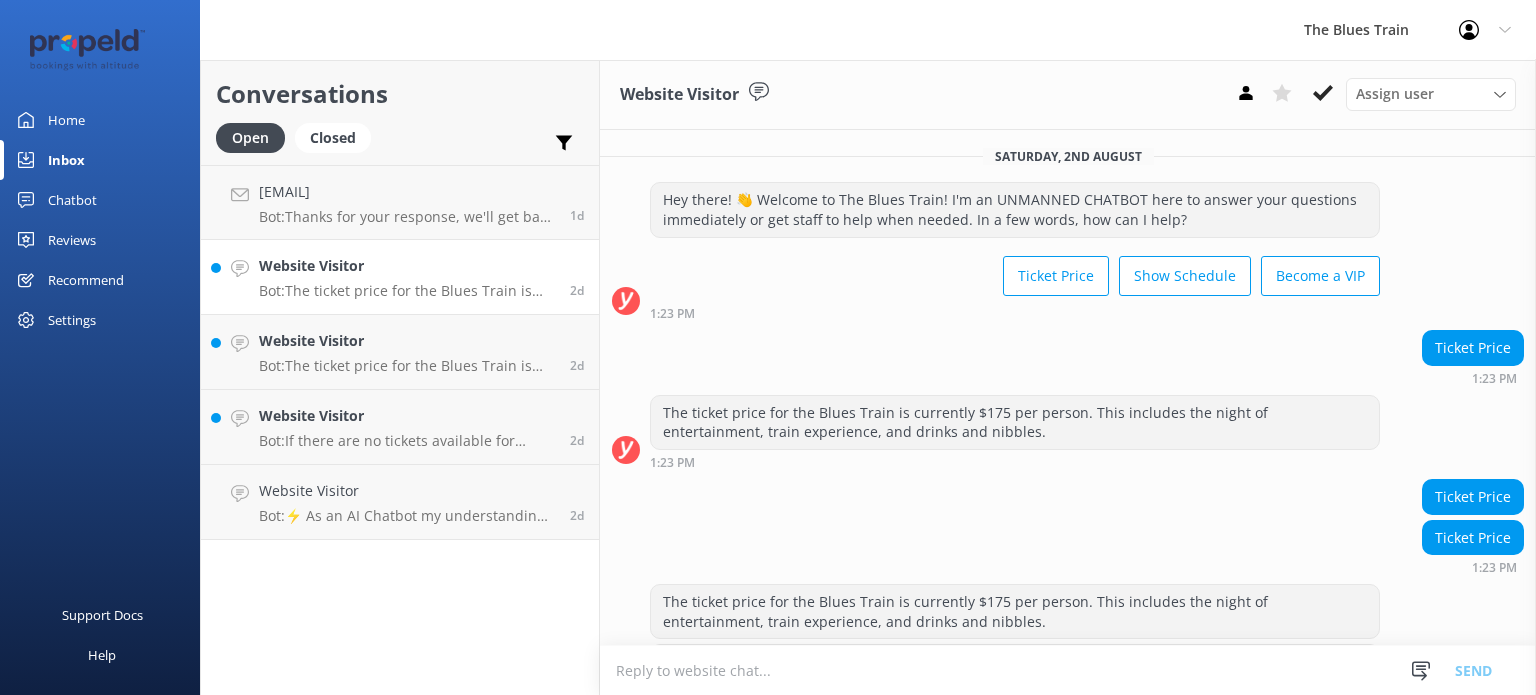 scroll, scrollTop: 80, scrollLeft: 0, axis: vertical 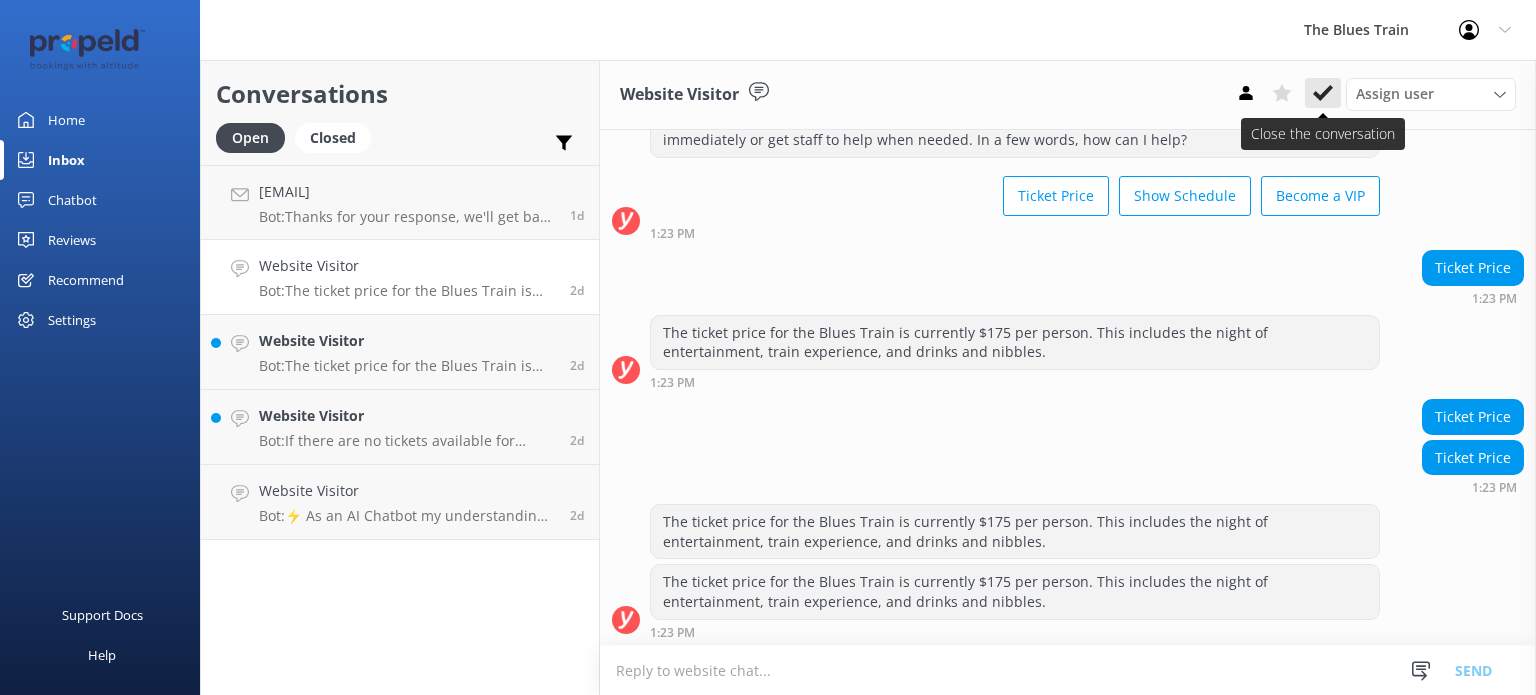 click 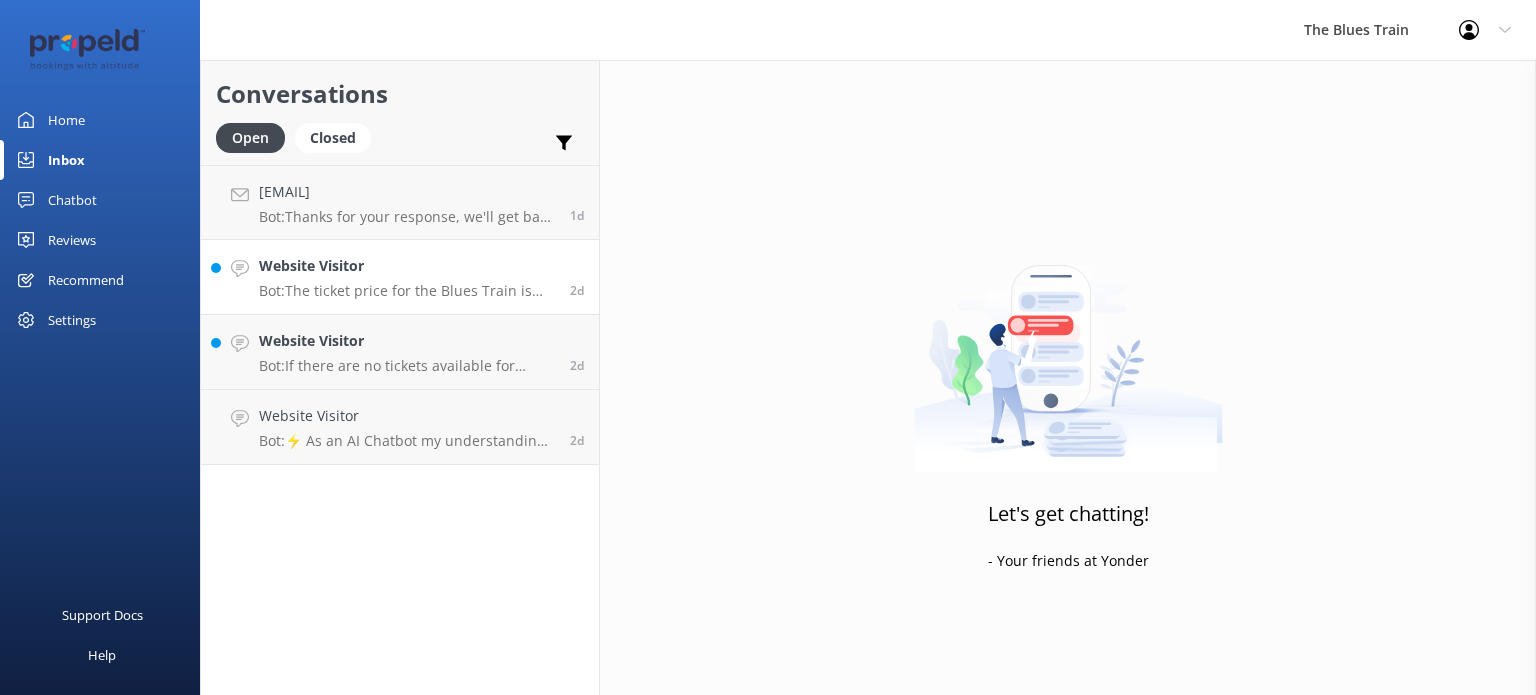 click on "Bot:  The ticket price for the Blues Train is currently $175 per person. This includes the night of entertainment, train experience, and drinks and nibbles." at bounding box center [407, 291] 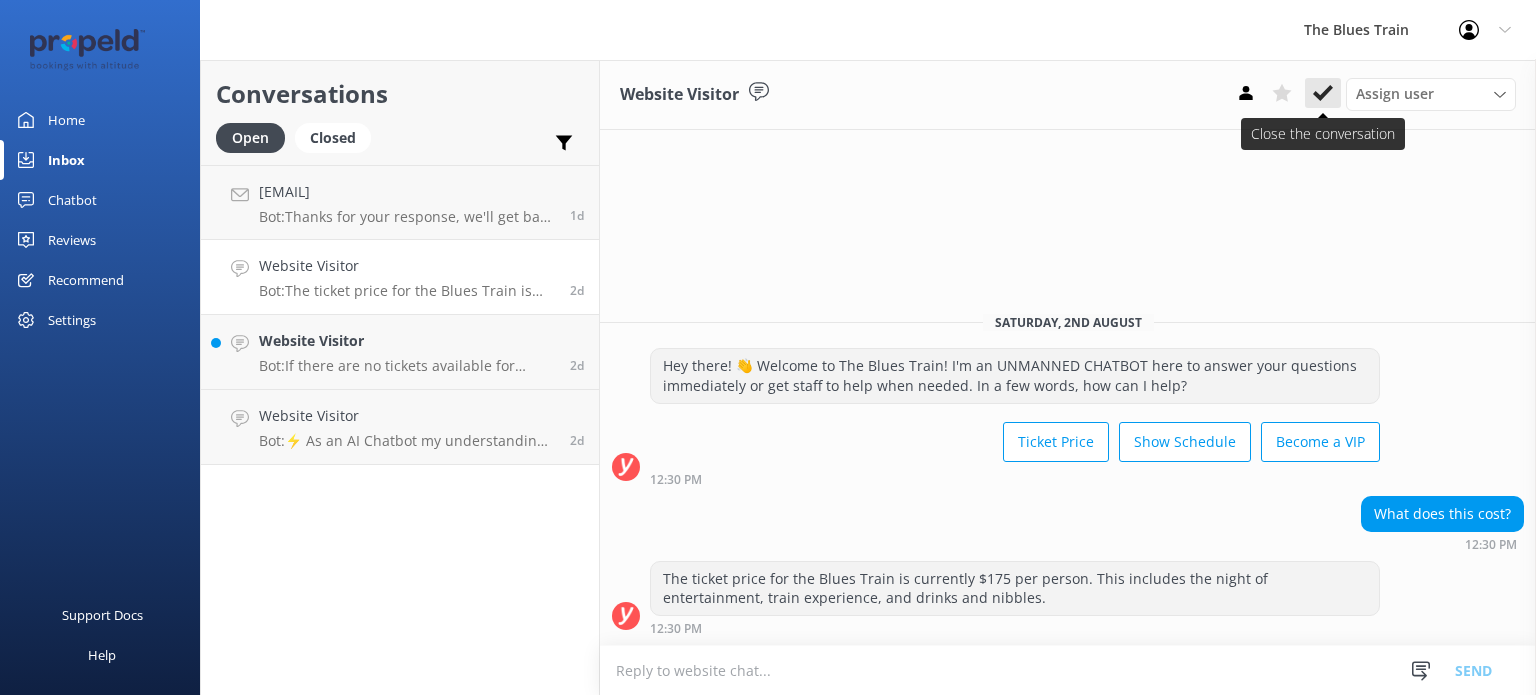 click 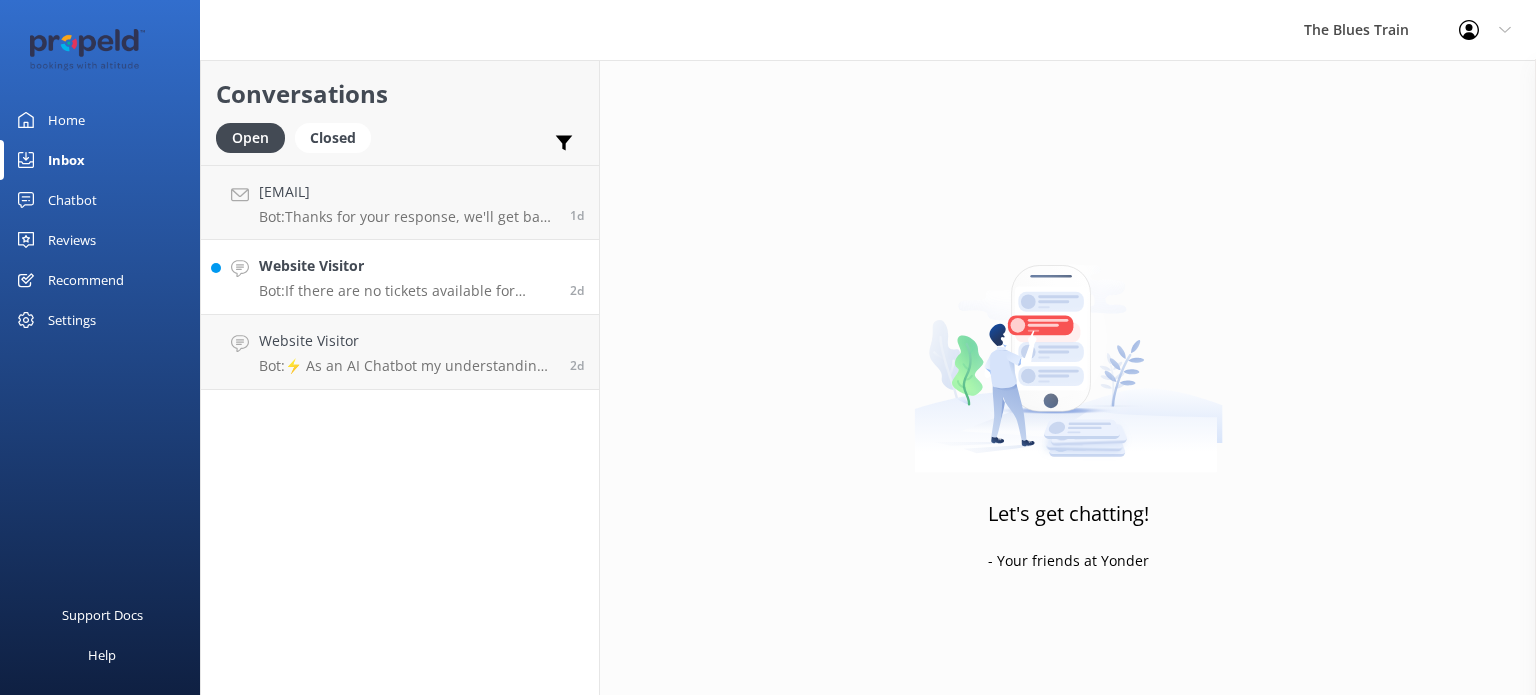 click on "Bot:  If there are no tickets available for tonight, it is likely that the show is sold out. You may want to consider selecting another date or contacting the office for further assistance." at bounding box center (407, 291) 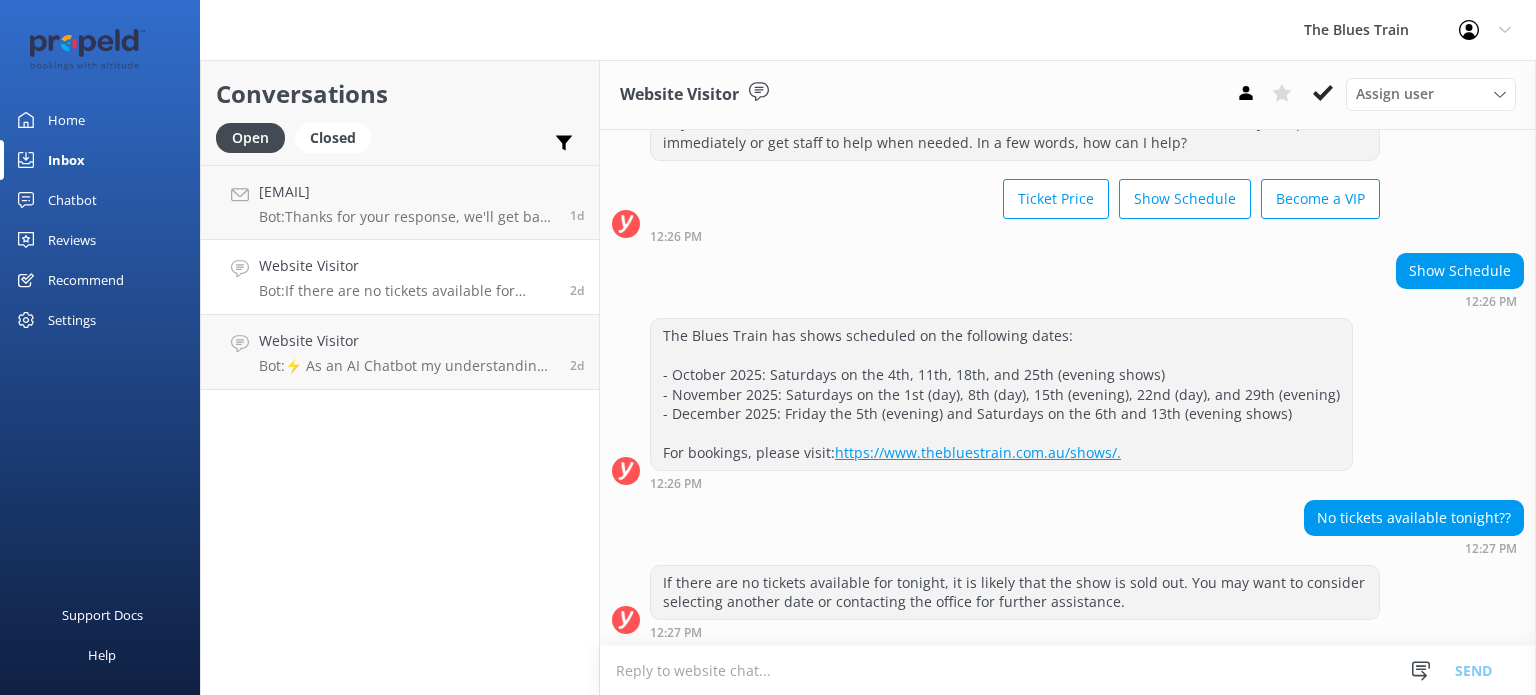 scroll, scrollTop: 0, scrollLeft: 0, axis: both 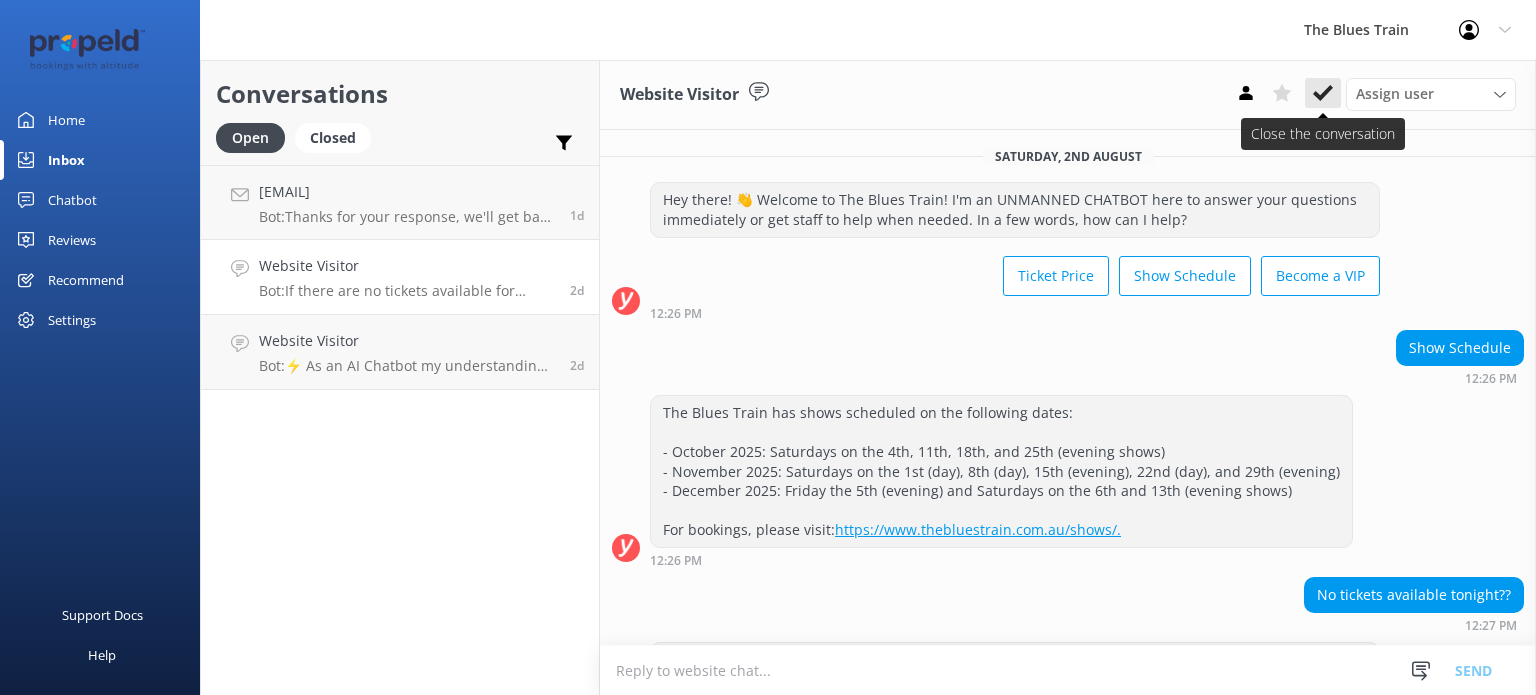 click 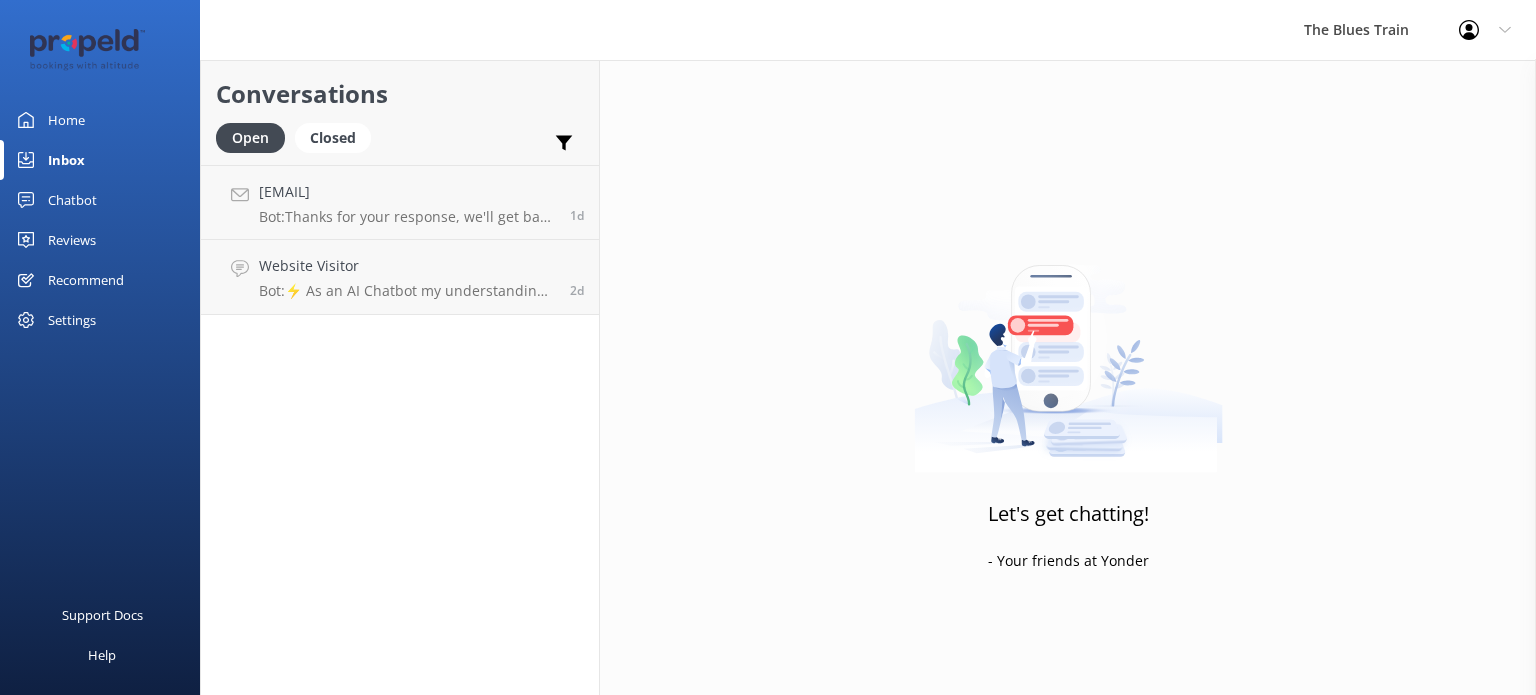 click on "Website Visitor Bot:  ⚡ As an AI Chatbot my understanding of some questions is limited. Please rephrase your question so I can attempt to answer it. If you'd prefer to speak to a person, feel free to contact the office here: https://www.thebluestrain.com.au/contact-us/" at bounding box center (407, 277) 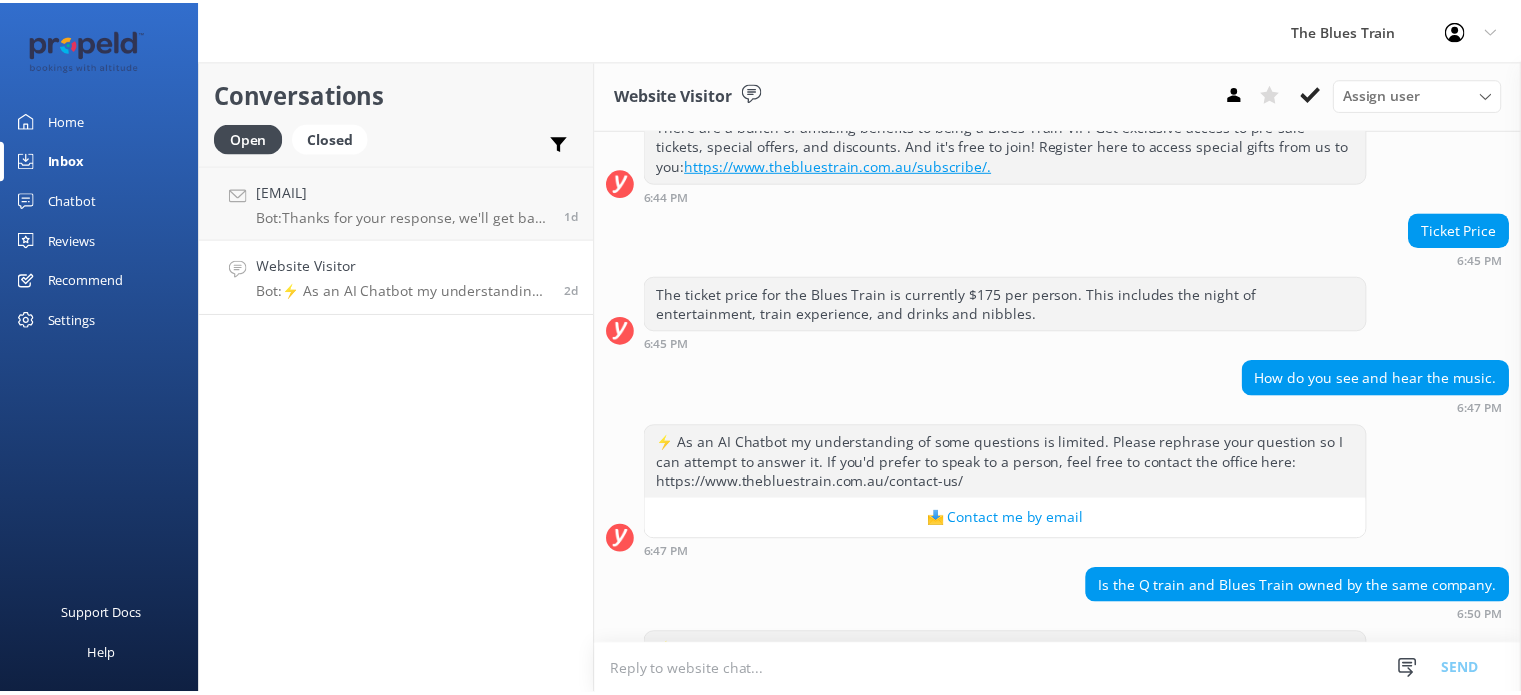 scroll, scrollTop: 415, scrollLeft: 0, axis: vertical 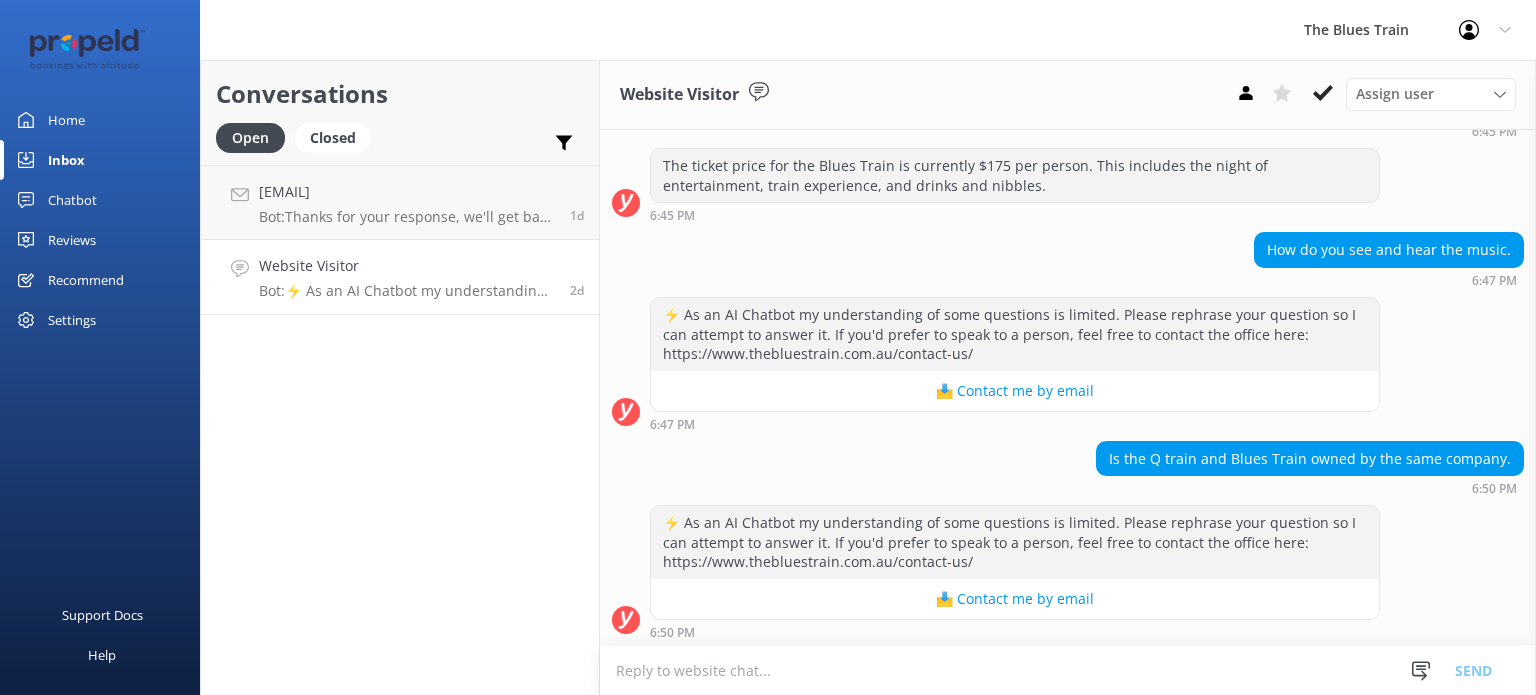 click on "Home" at bounding box center (66, 120) 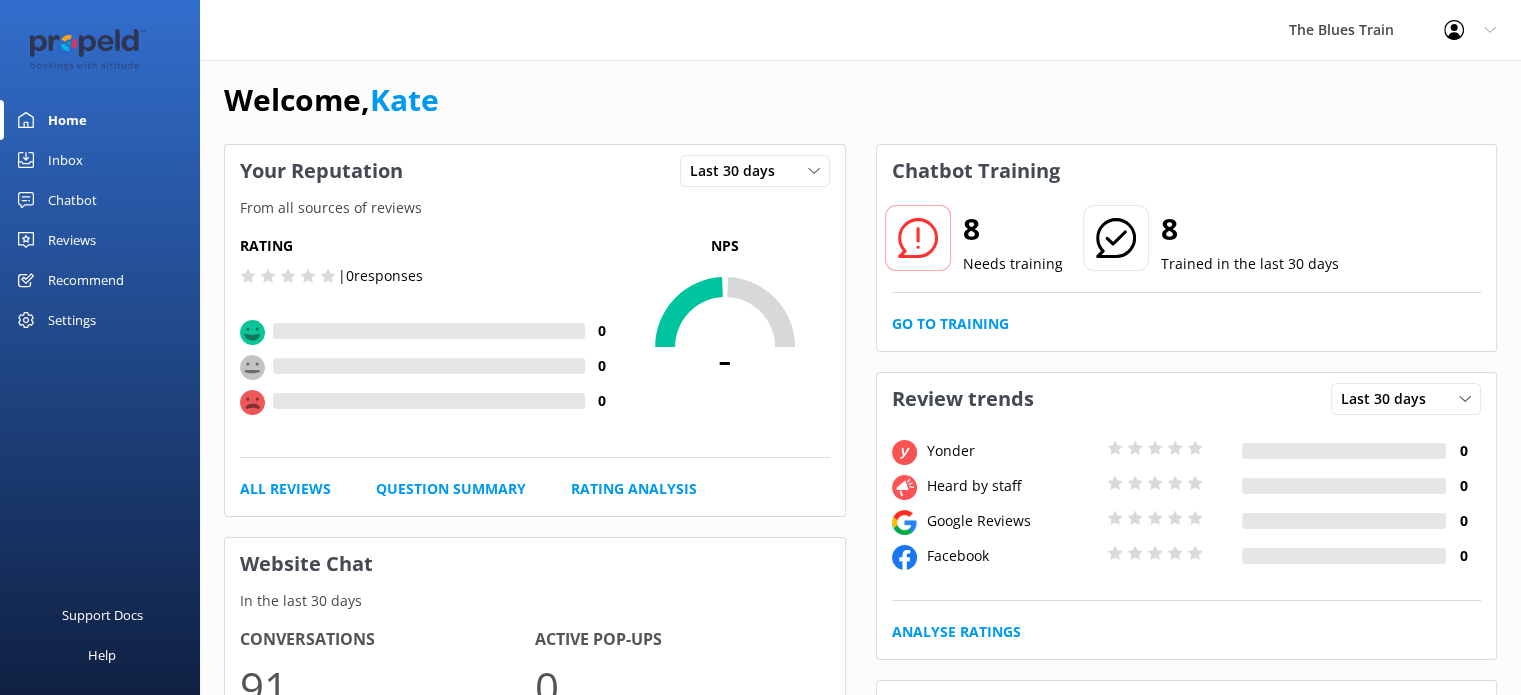 scroll, scrollTop: 16, scrollLeft: 0, axis: vertical 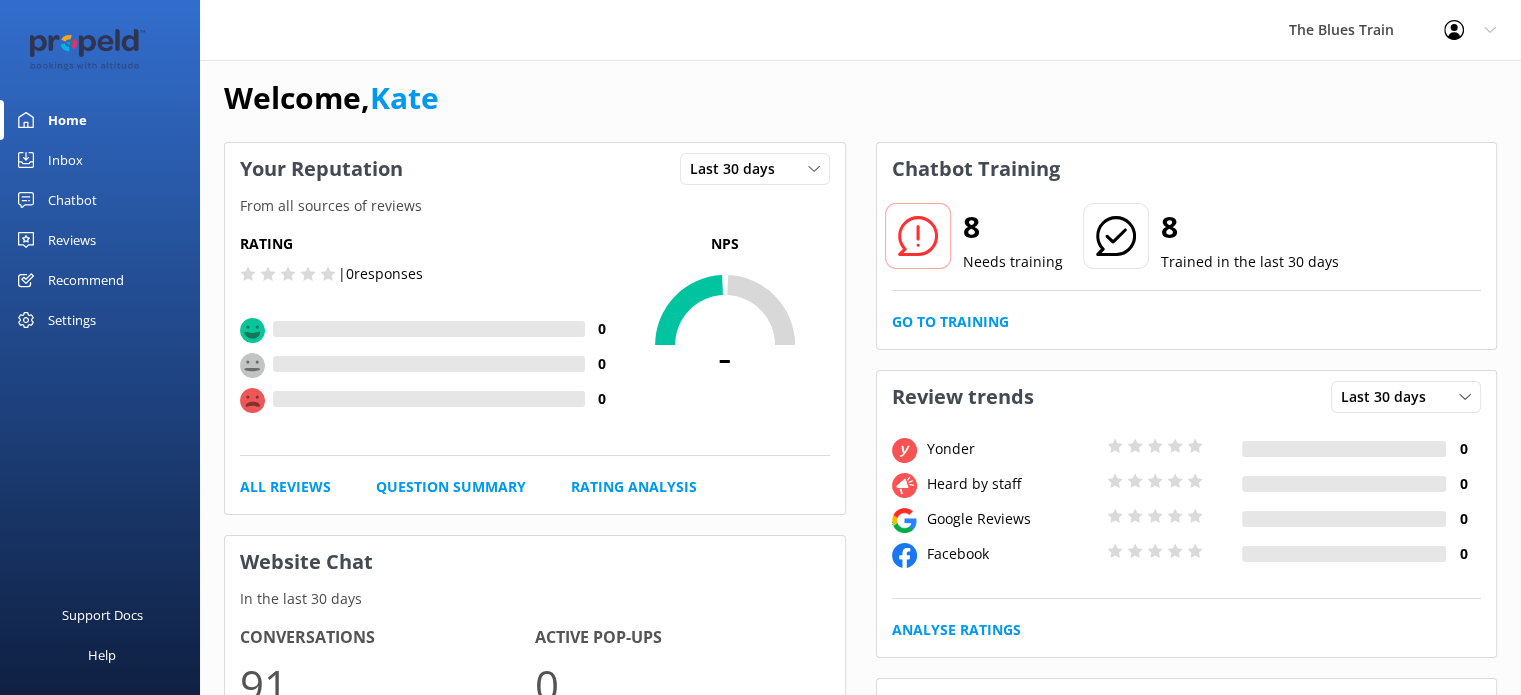 click on "Chatbot" at bounding box center (100, 200) 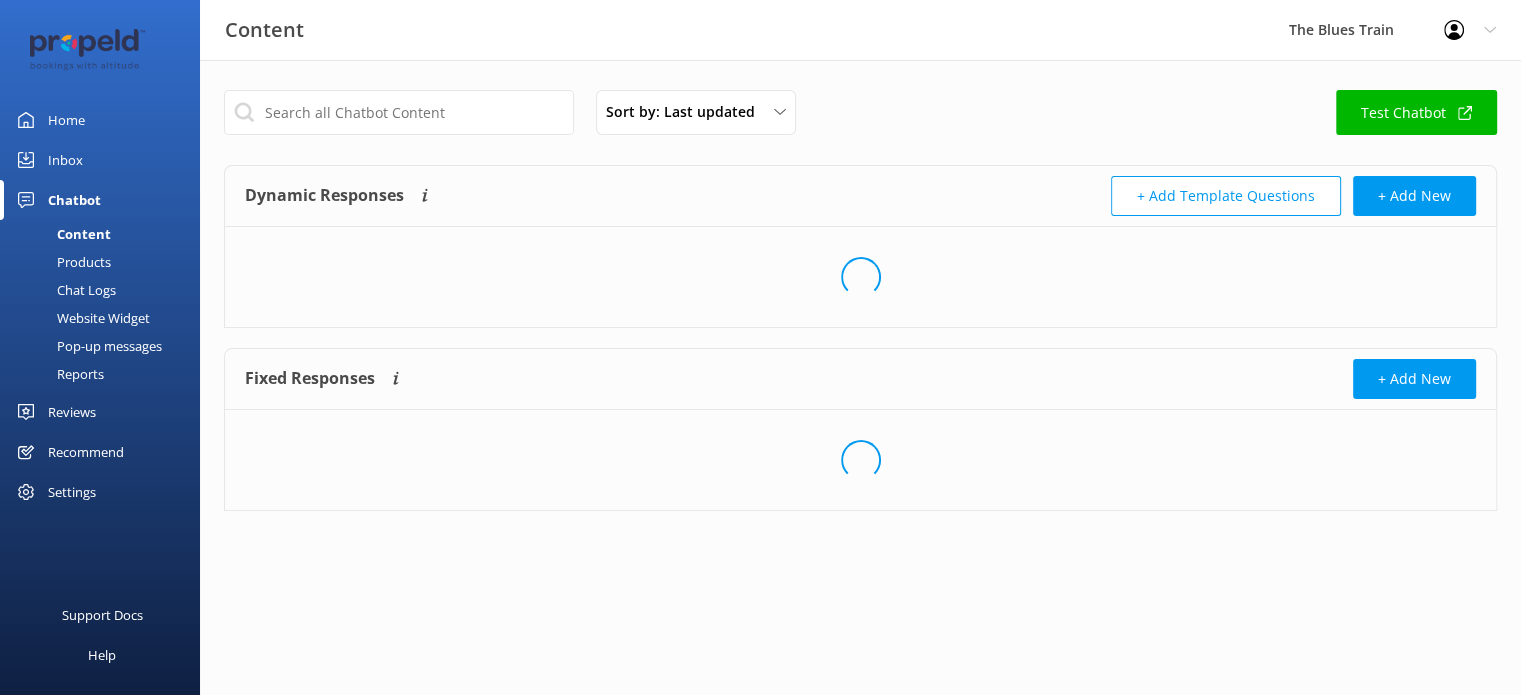 scroll, scrollTop: 0, scrollLeft: 0, axis: both 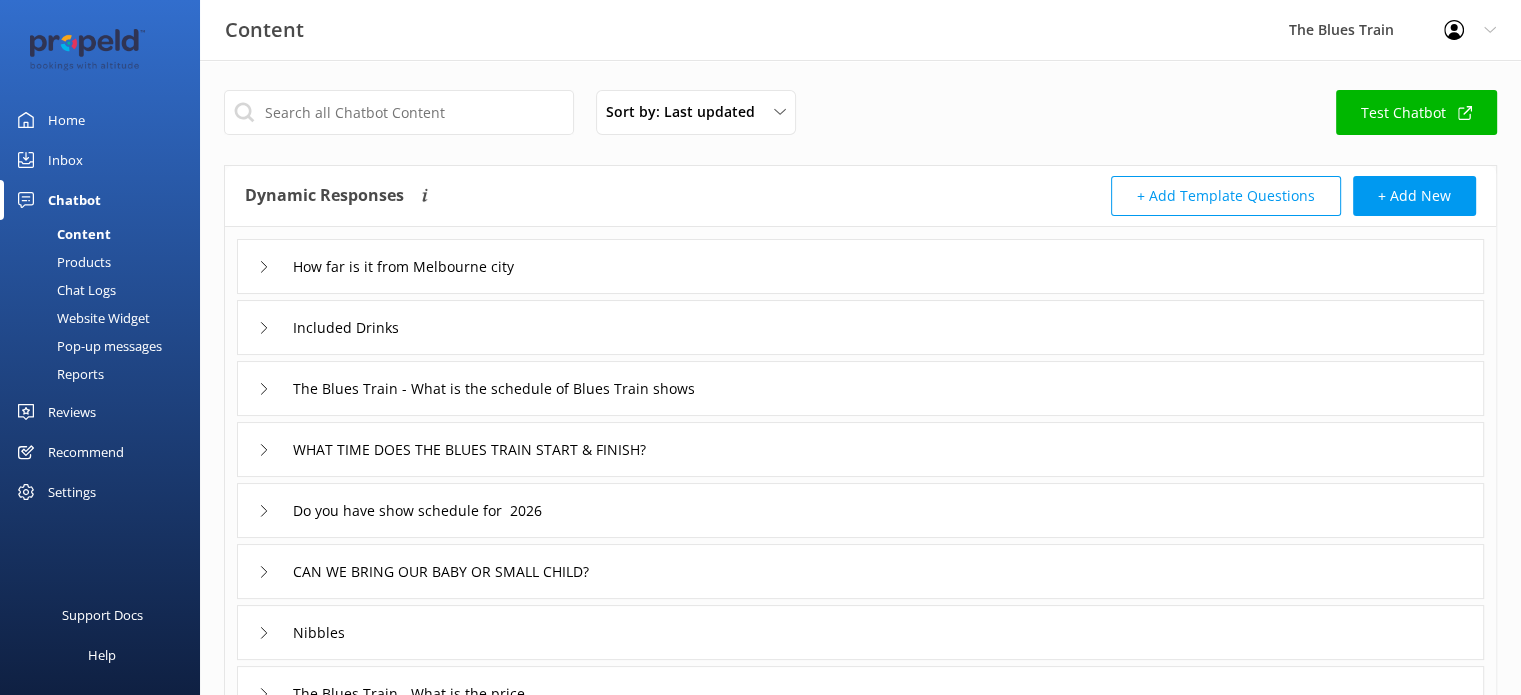 click on "Chat Logs" at bounding box center [64, 290] 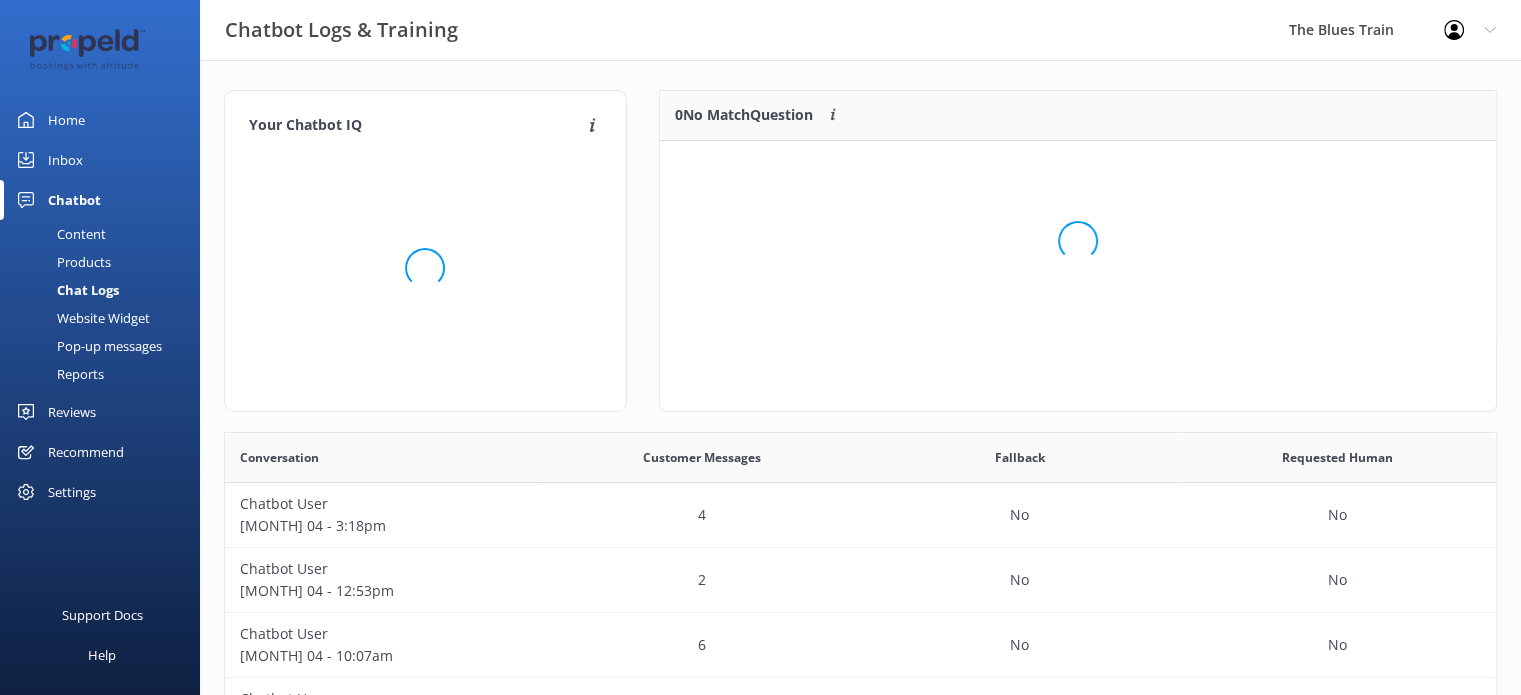 scroll, scrollTop: 16, scrollLeft: 16, axis: both 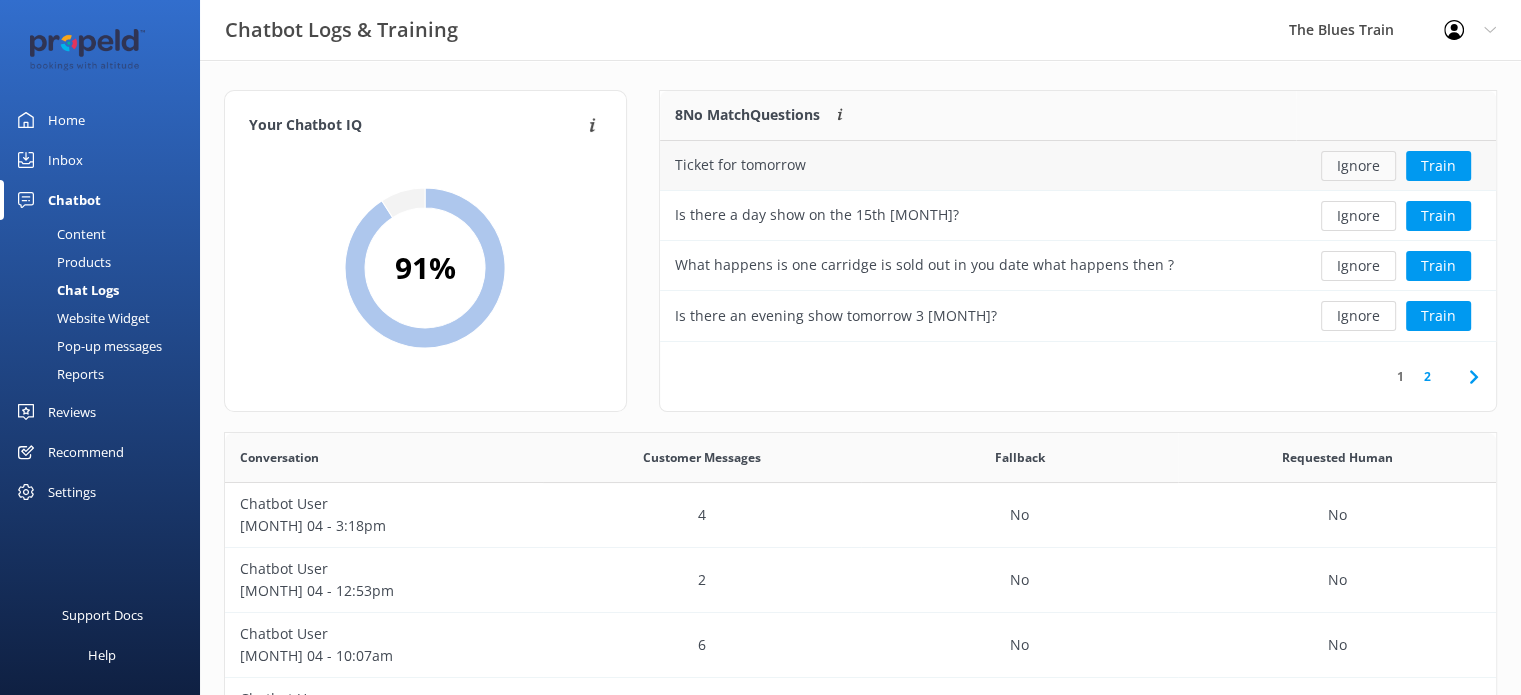 click on "Ignore" at bounding box center (1358, 166) 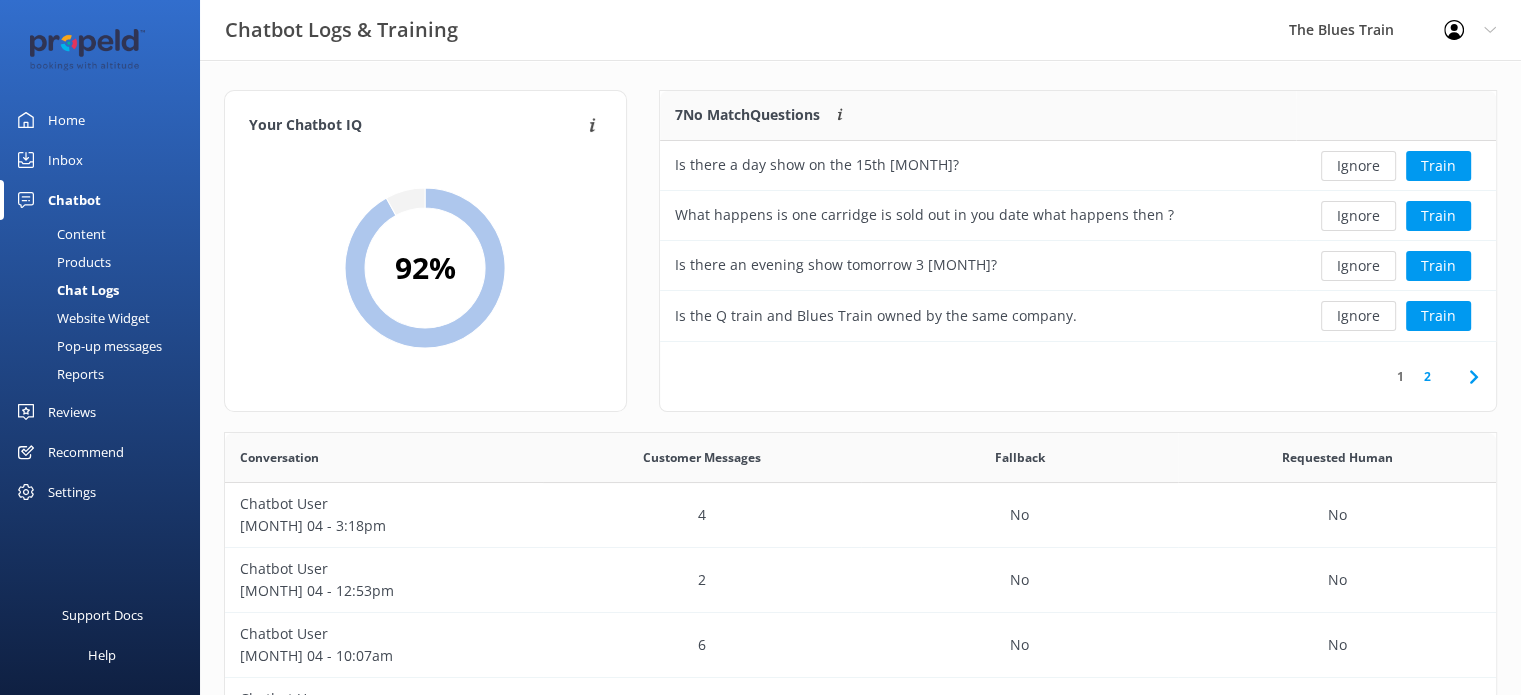 click on "Ignore" at bounding box center [1358, 166] 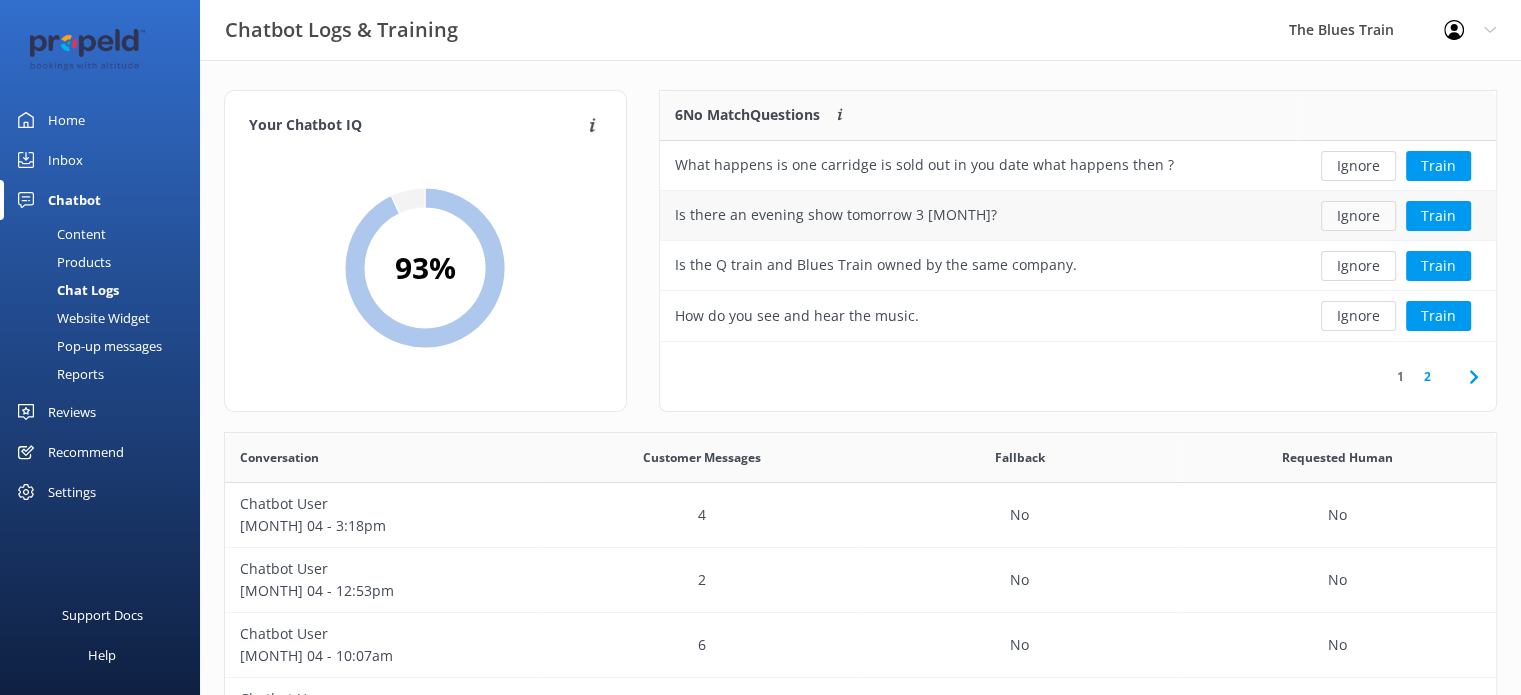 click on "Ignore" at bounding box center [1358, 216] 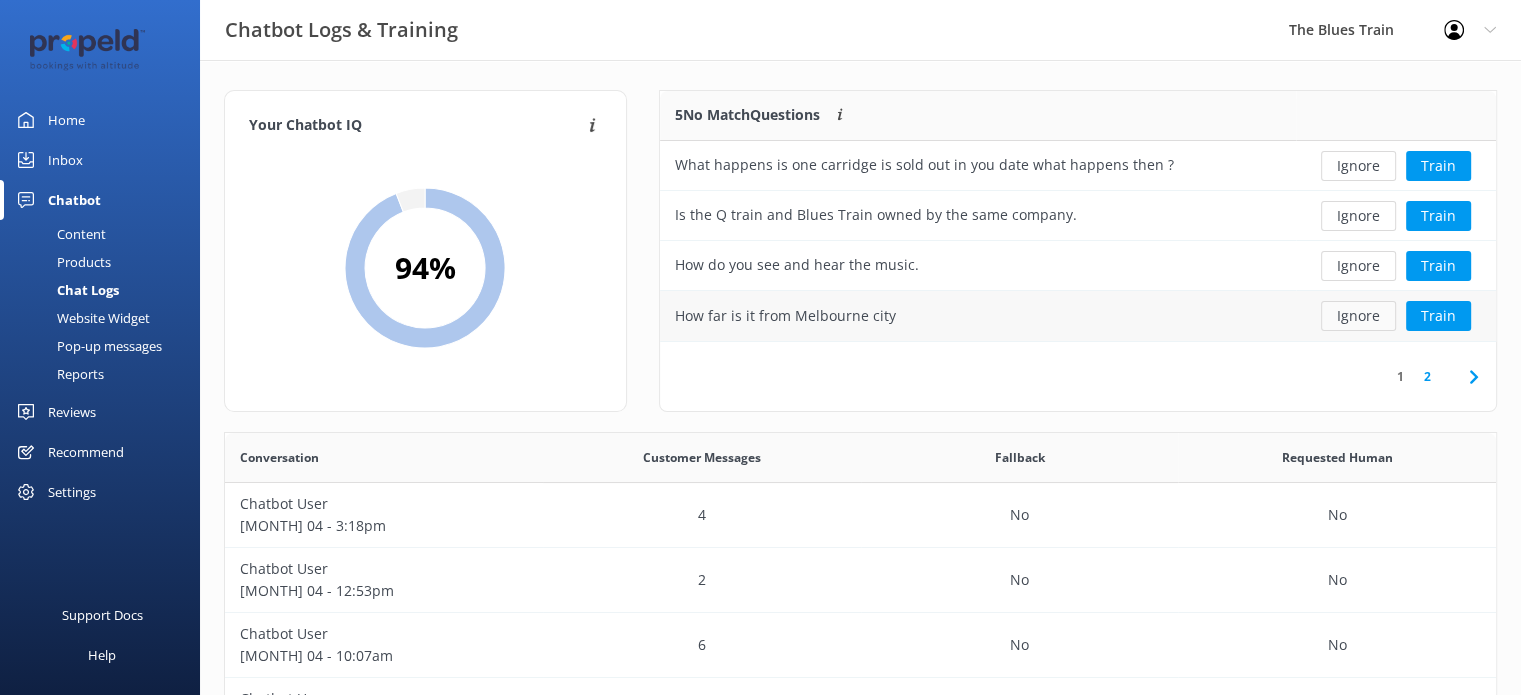 click on "Ignore" at bounding box center (1358, 316) 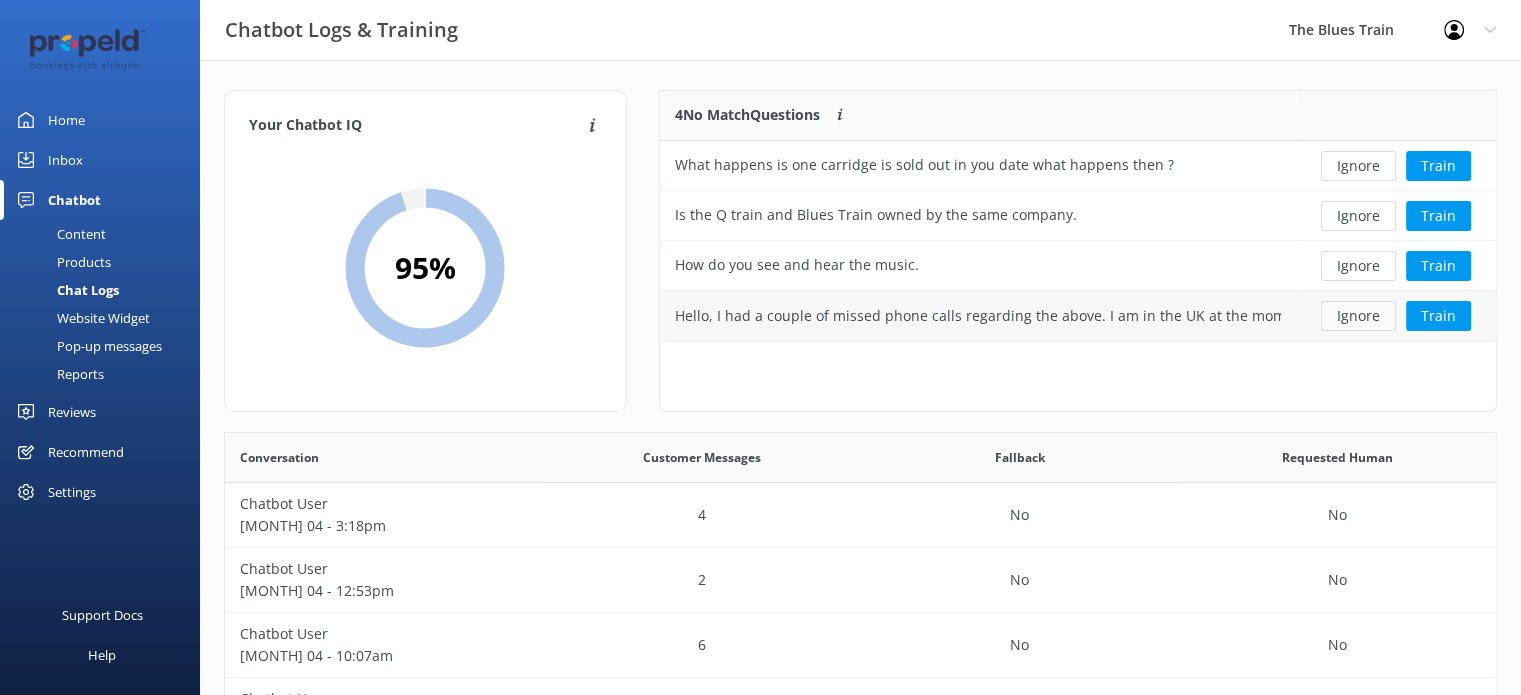 click on "Ignore" at bounding box center [1358, 316] 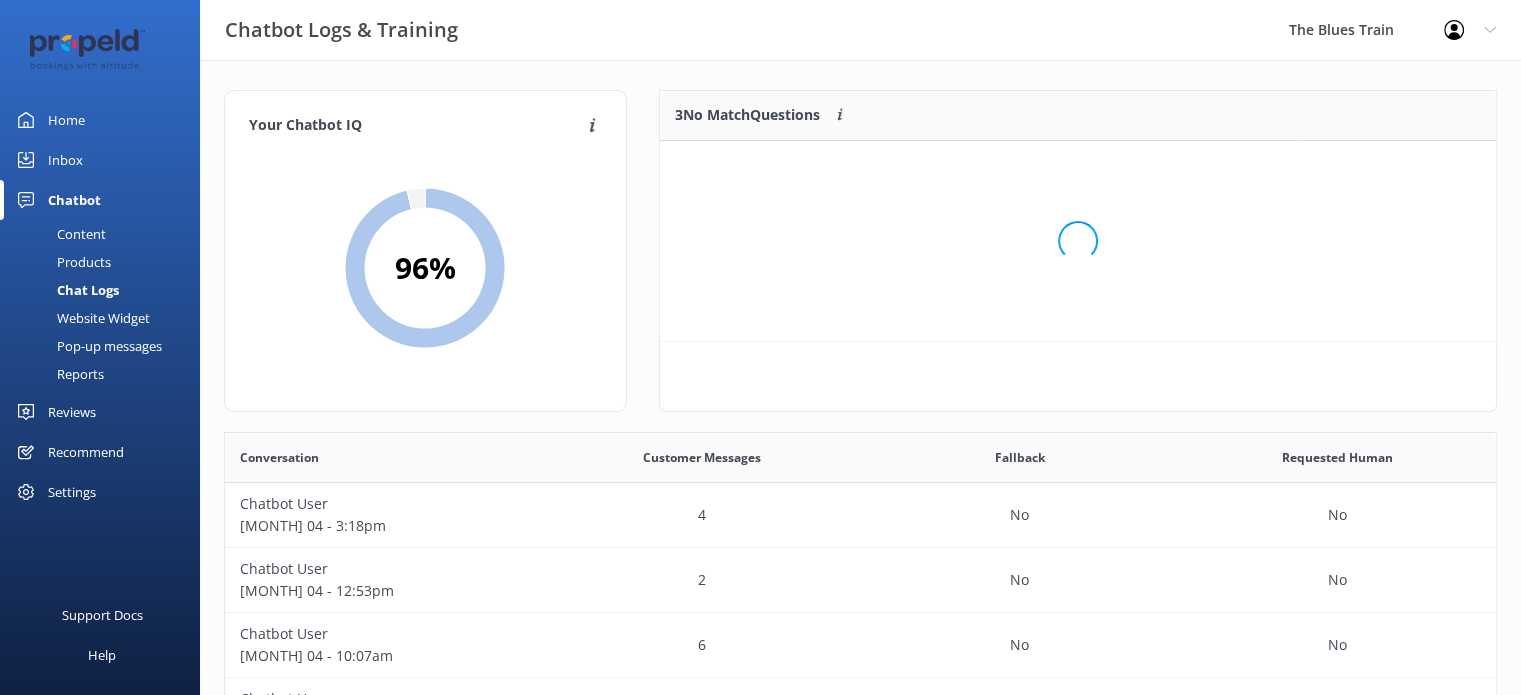 scroll, scrollTop: 185, scrollLeft: 821, axis: both 